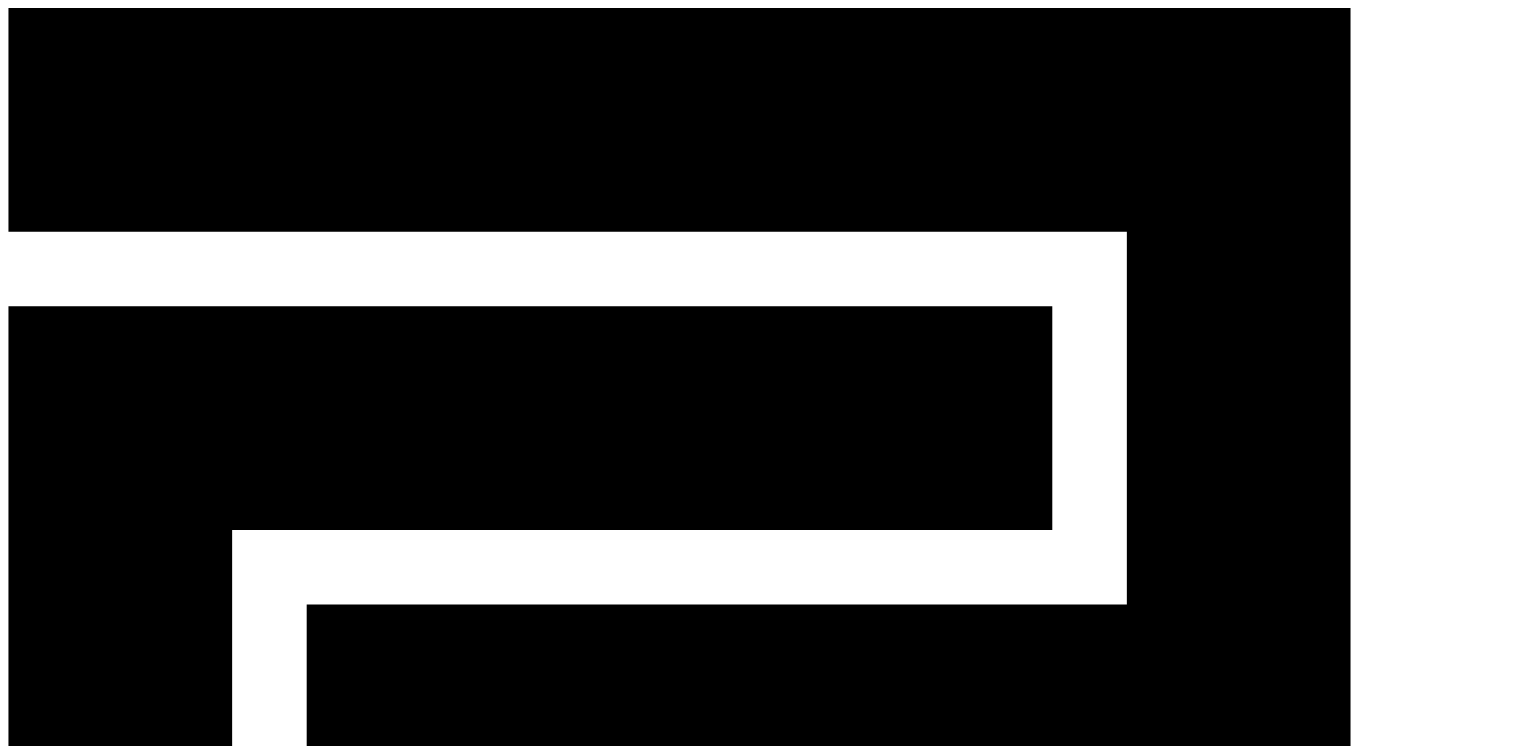 scroll, scrollTop: 0, scrollLeft: 0, axis: both 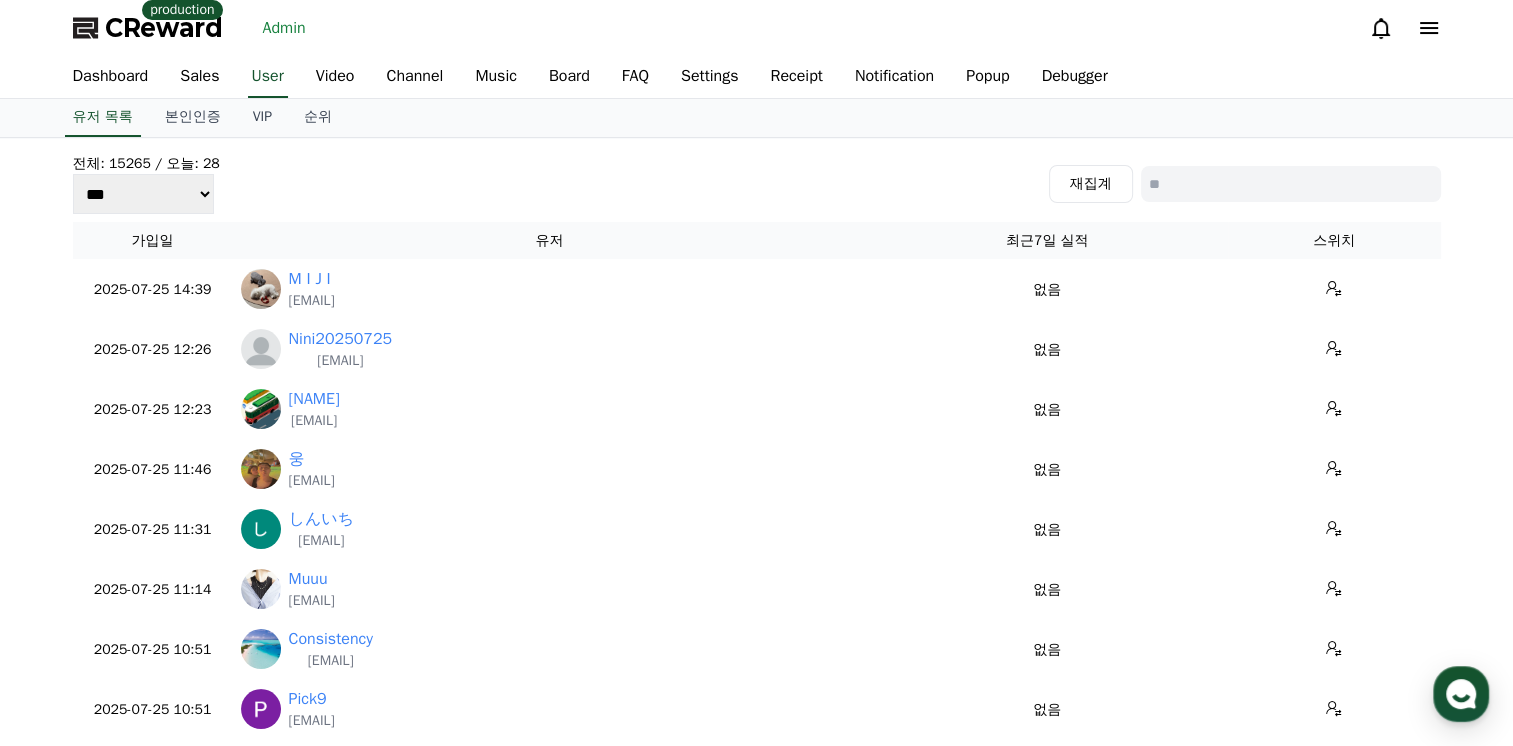 click on "유저" at bounding box center (550, 240) 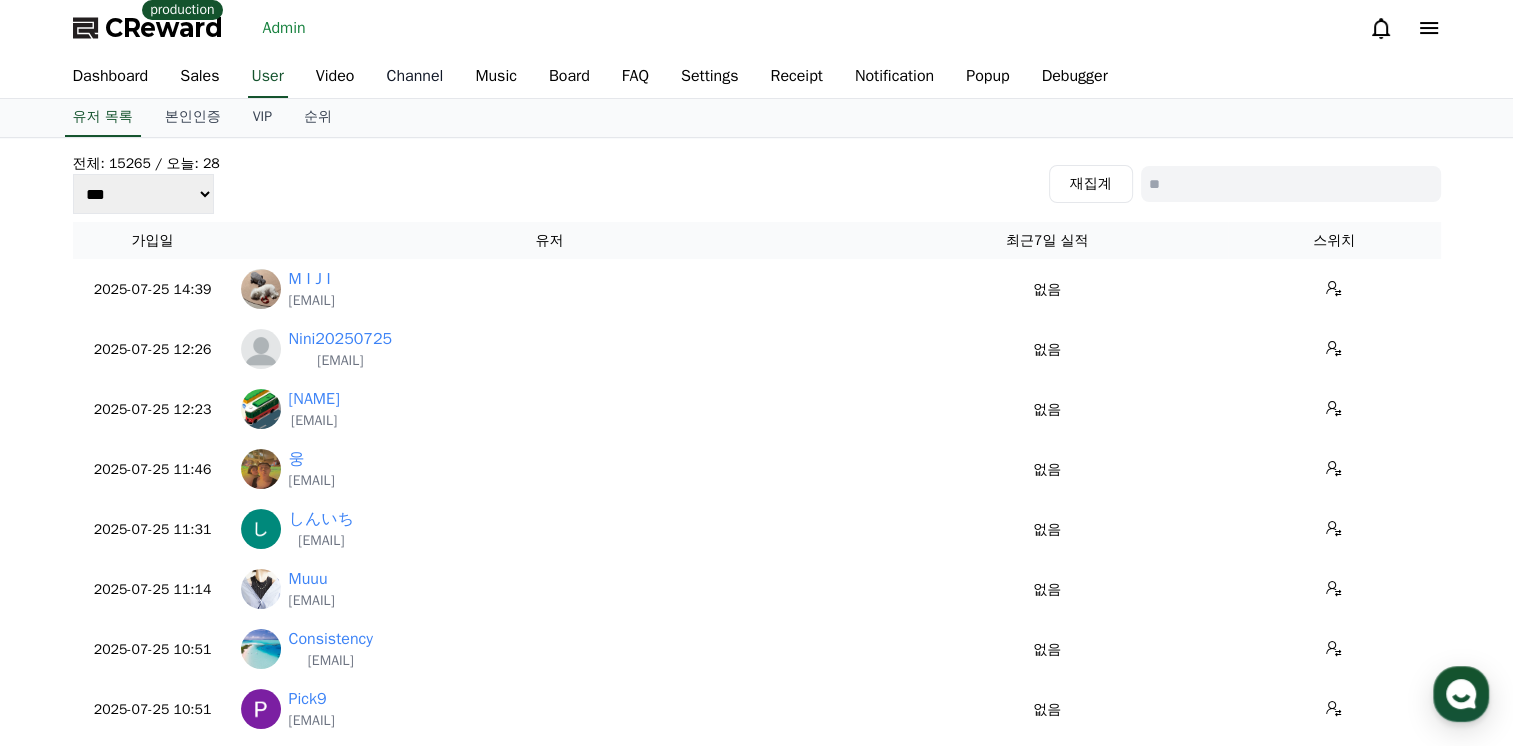 click on "Channel" at bounding box center [414, 77] 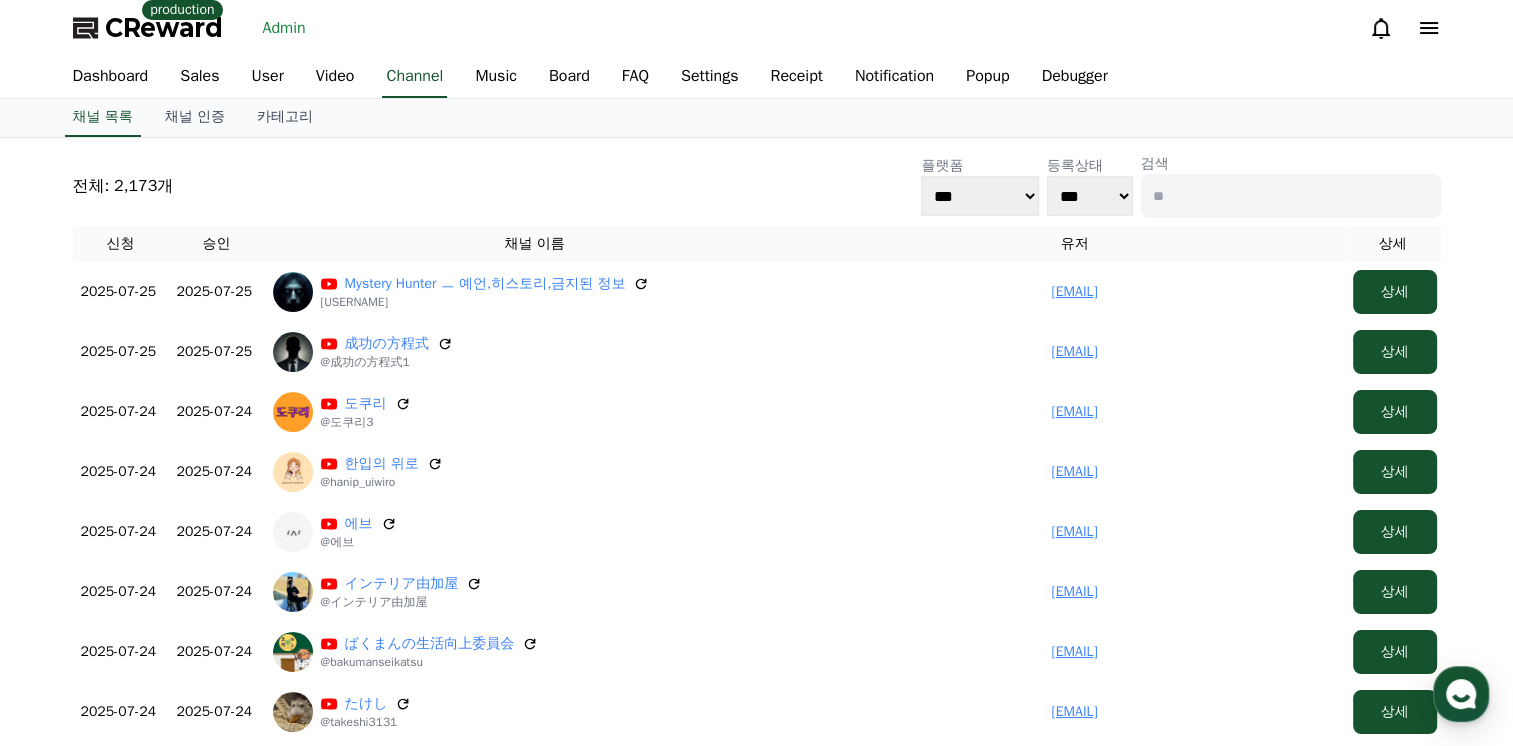 click on "전체: 2,173개   플랫폼   *** ***** ****   등록상태   *** ***   검색" at bounding box center [757, 186] 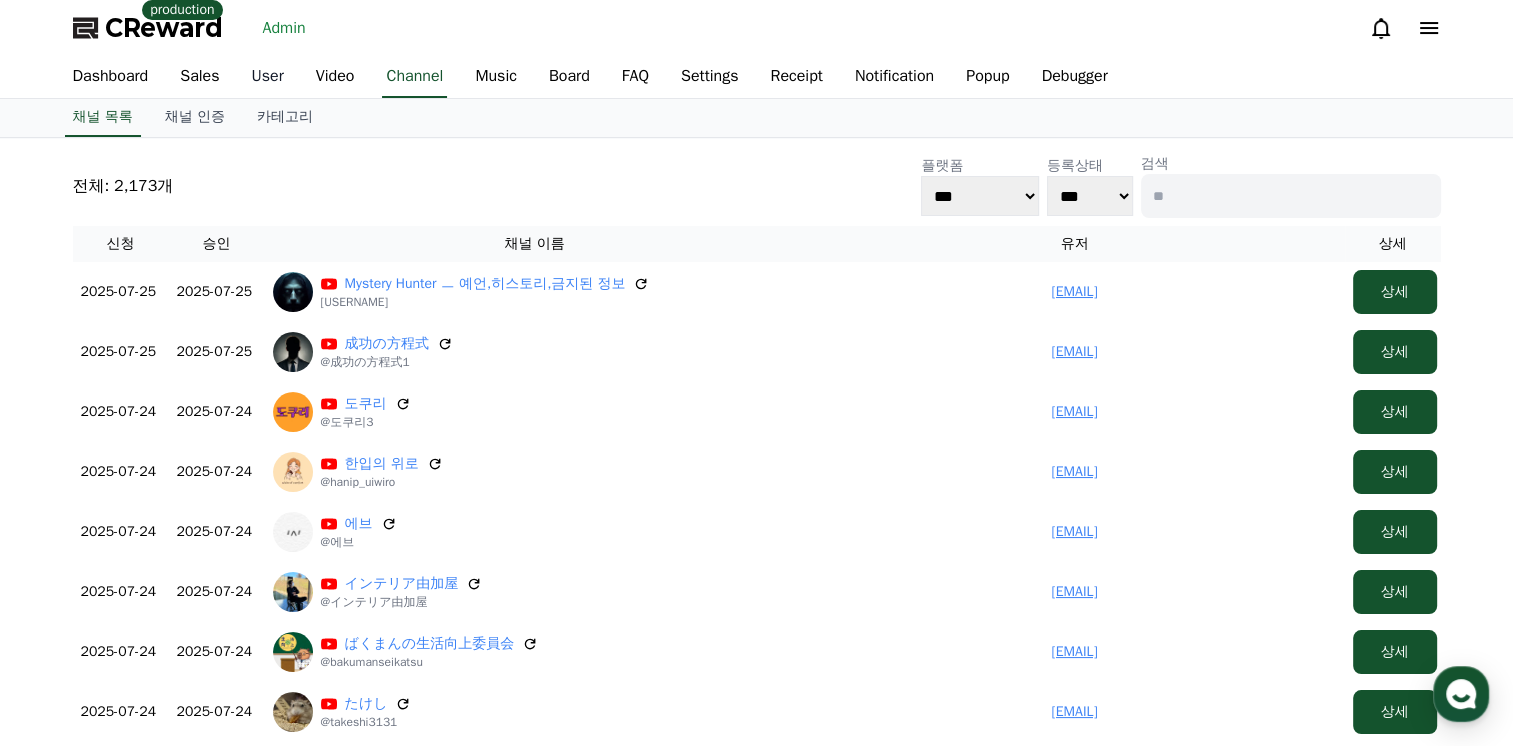 click on "User" at bounding box center [268, 77] 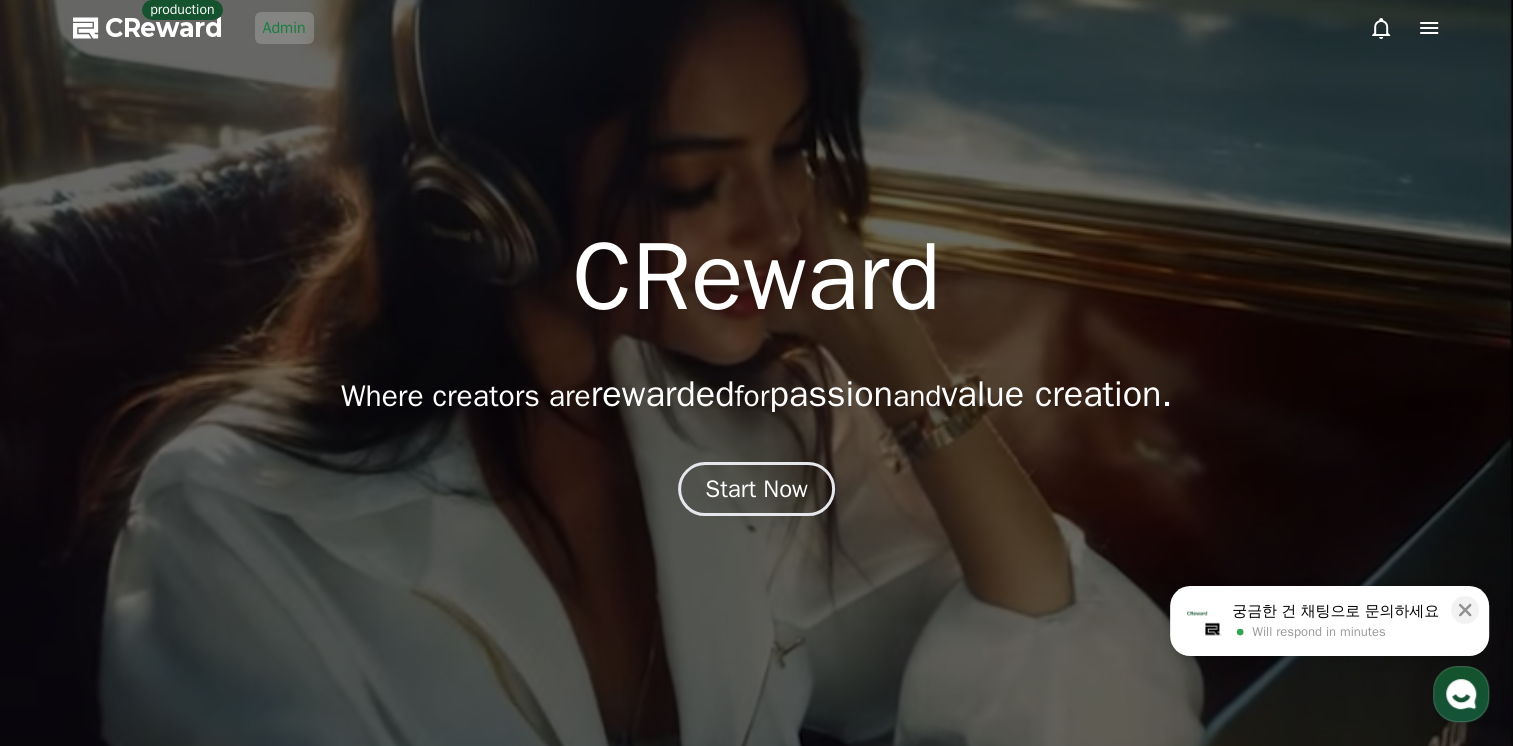 scroll, scrollTop: 0, scrollLeft: 0, axis: both 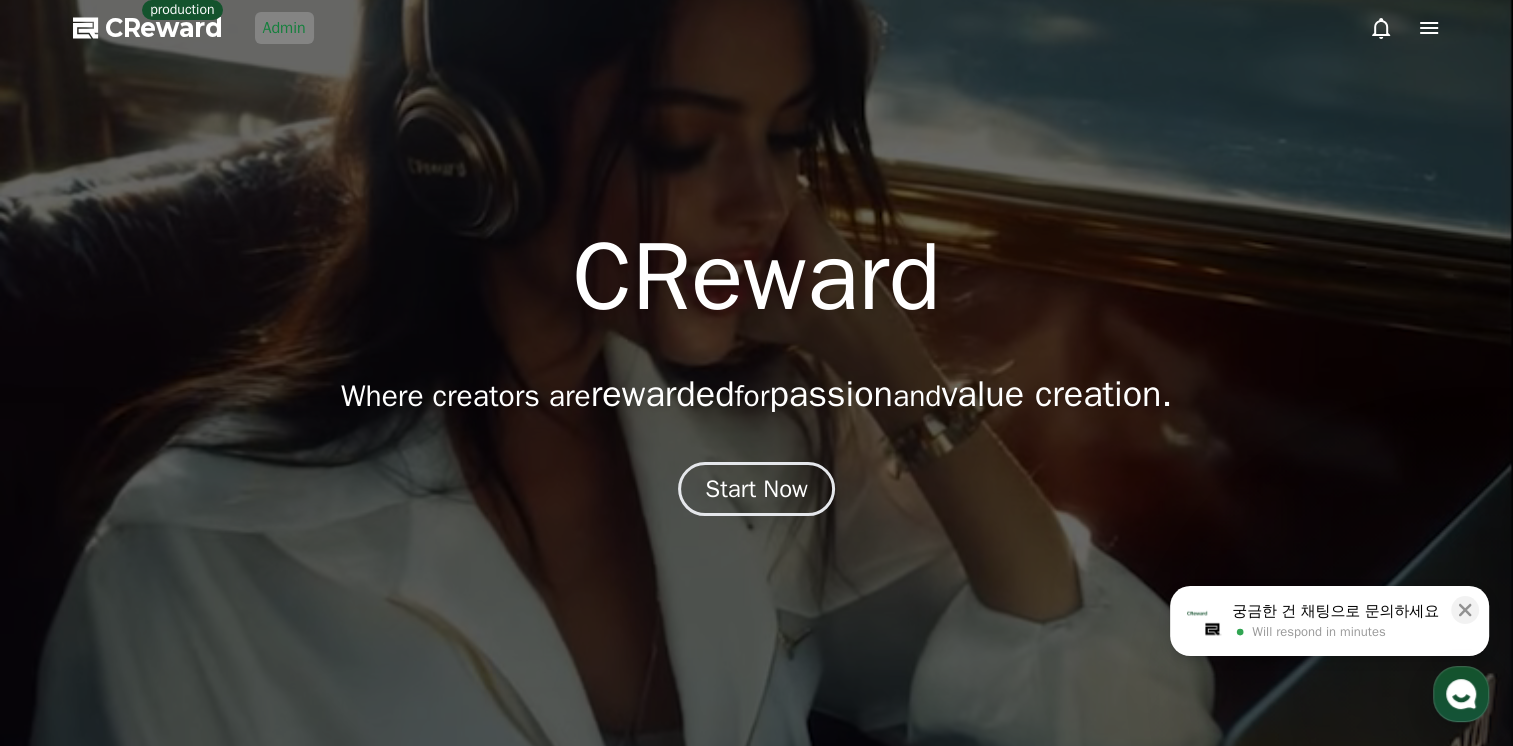 click on "Admin" at bounding box center [284, 28] 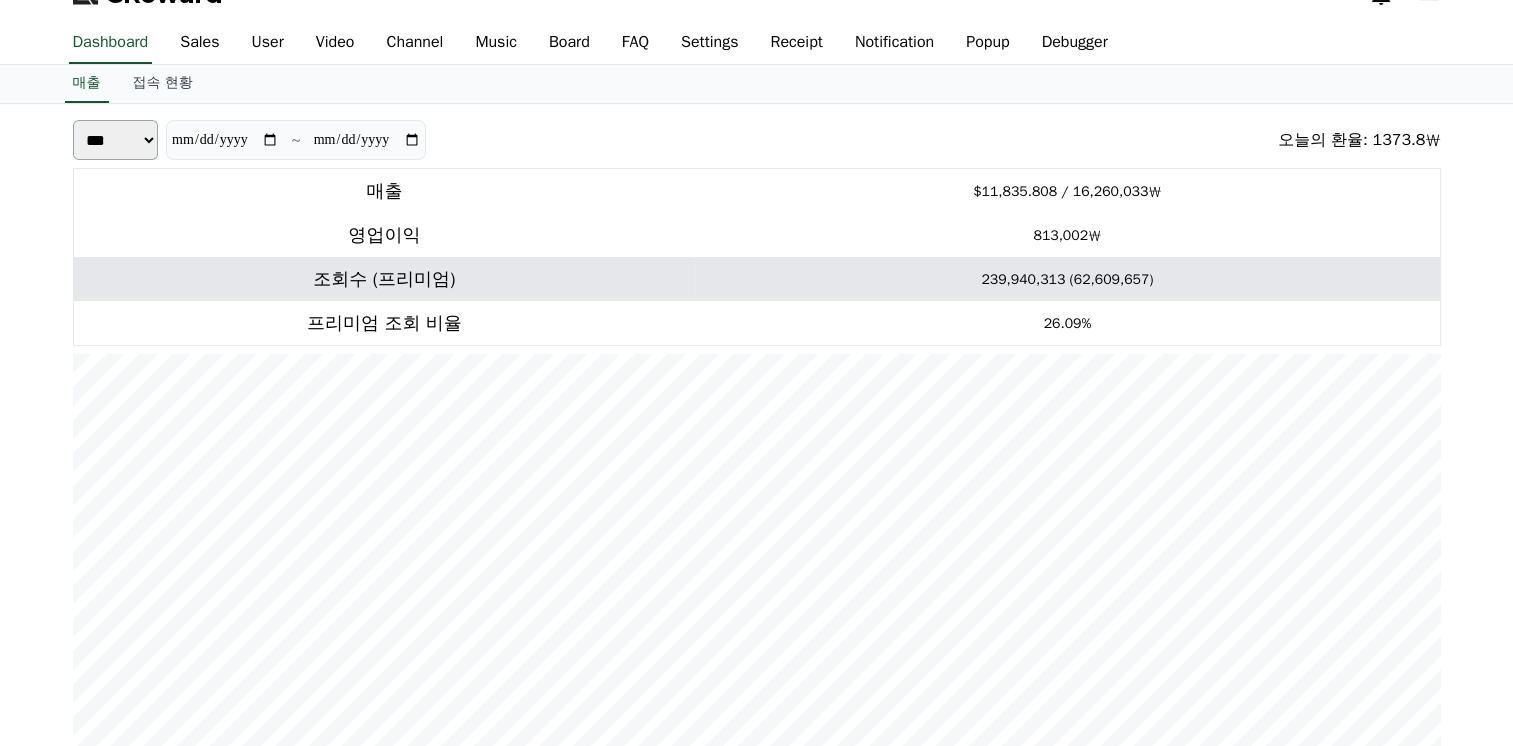 scroll, scrollTop: 0, scrollLeft: 0, axis: both 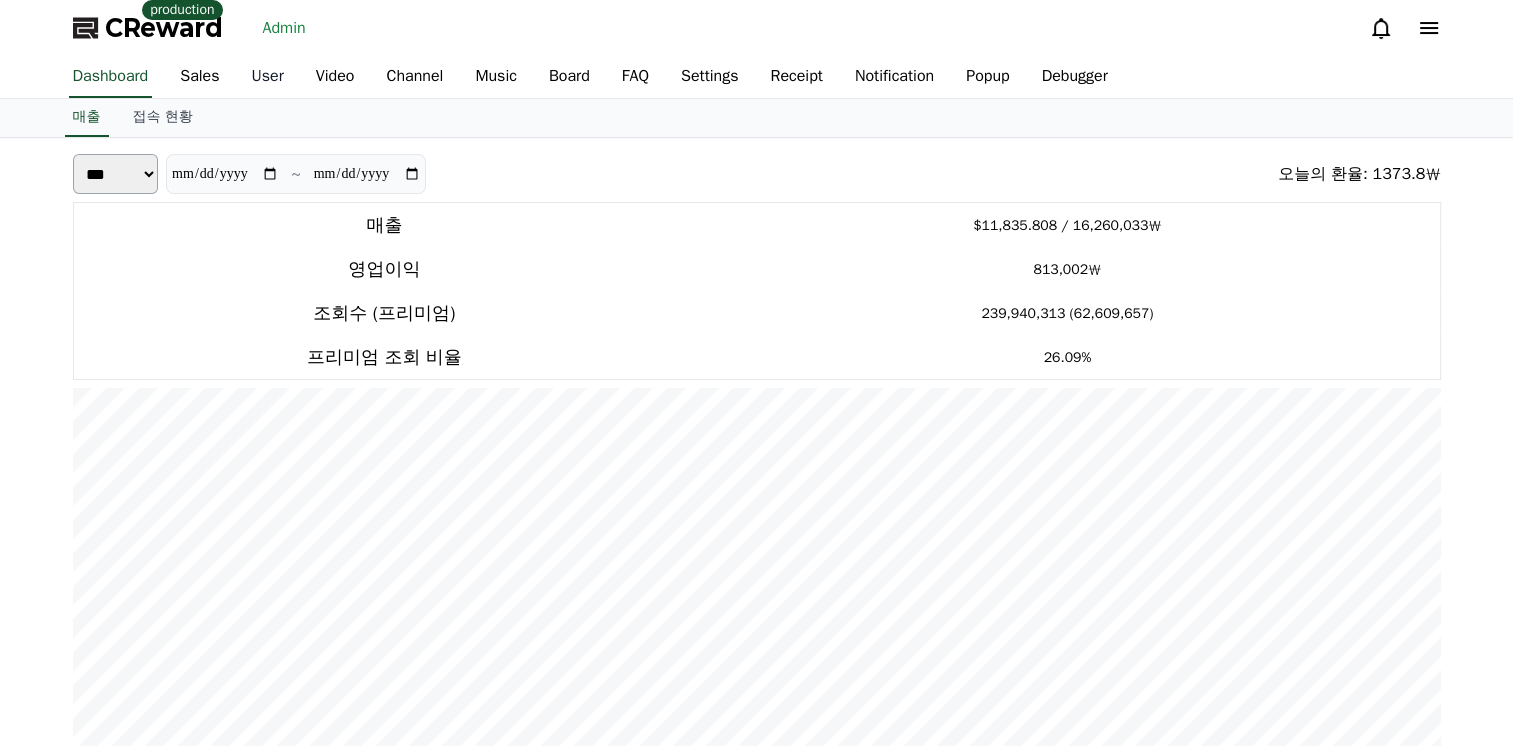 click on "User" at bounding box center [268, 77] 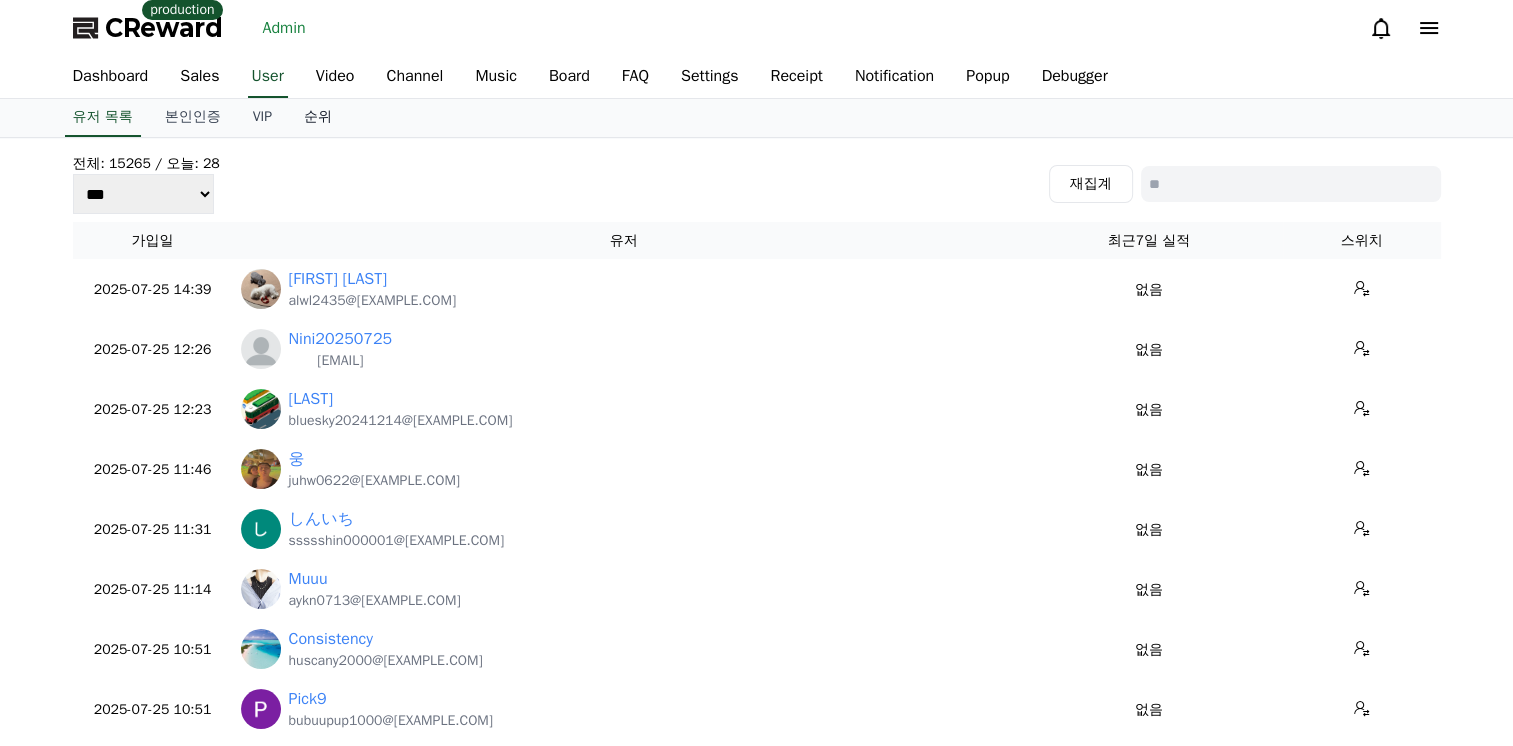click on "순위" at bounding box center (318, 118) 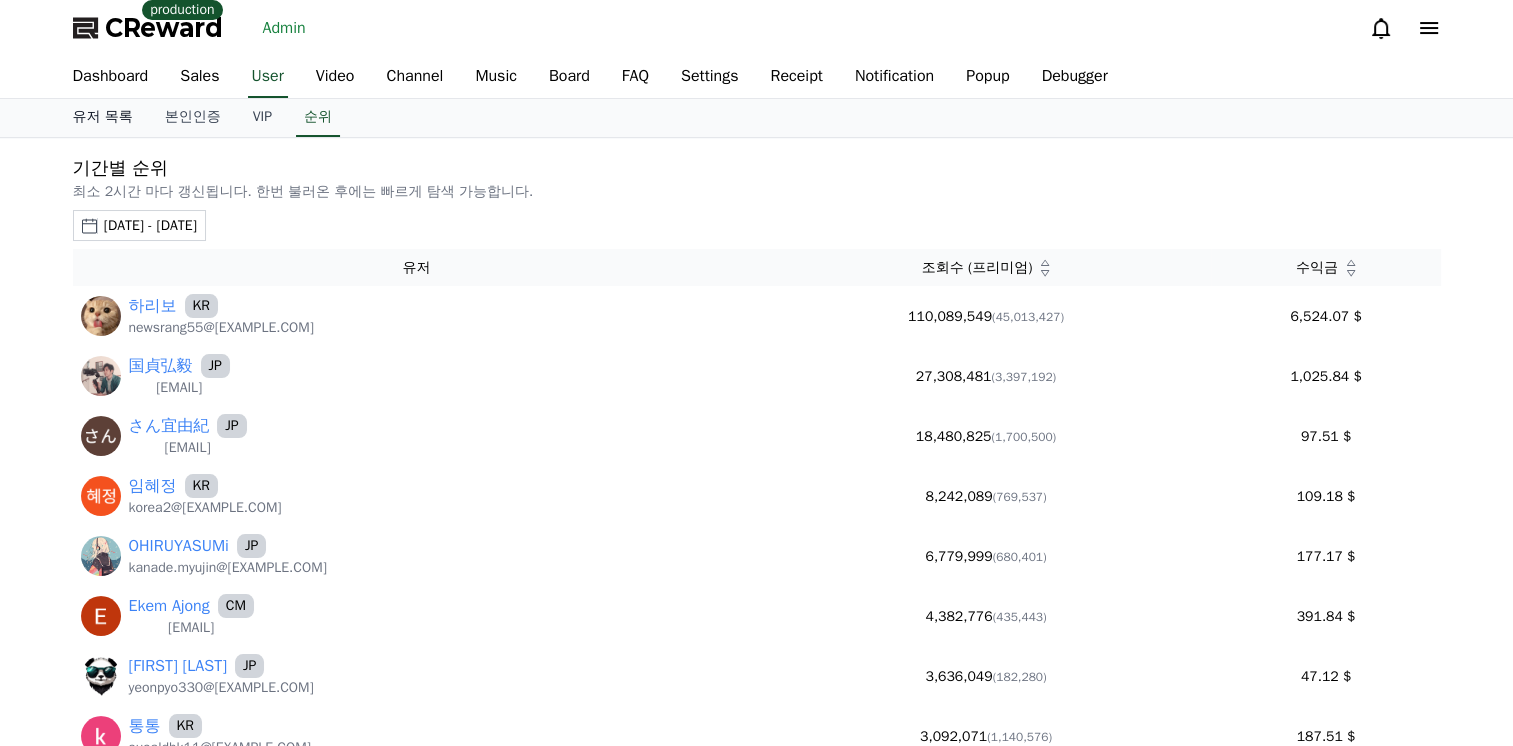 click on "유저 목록" at bounding box center (103, 118) 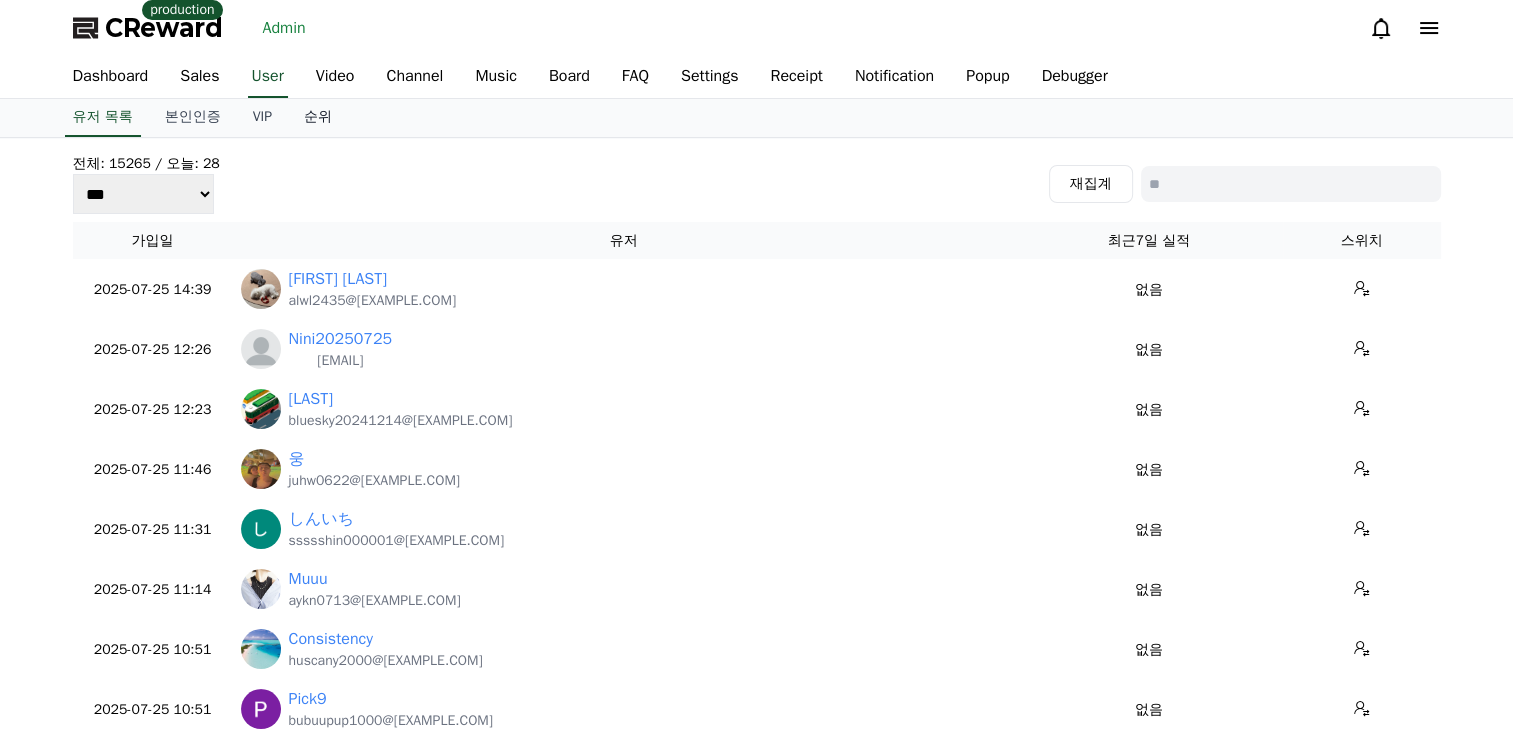 click on "순위" at bounding box center (318, 118) 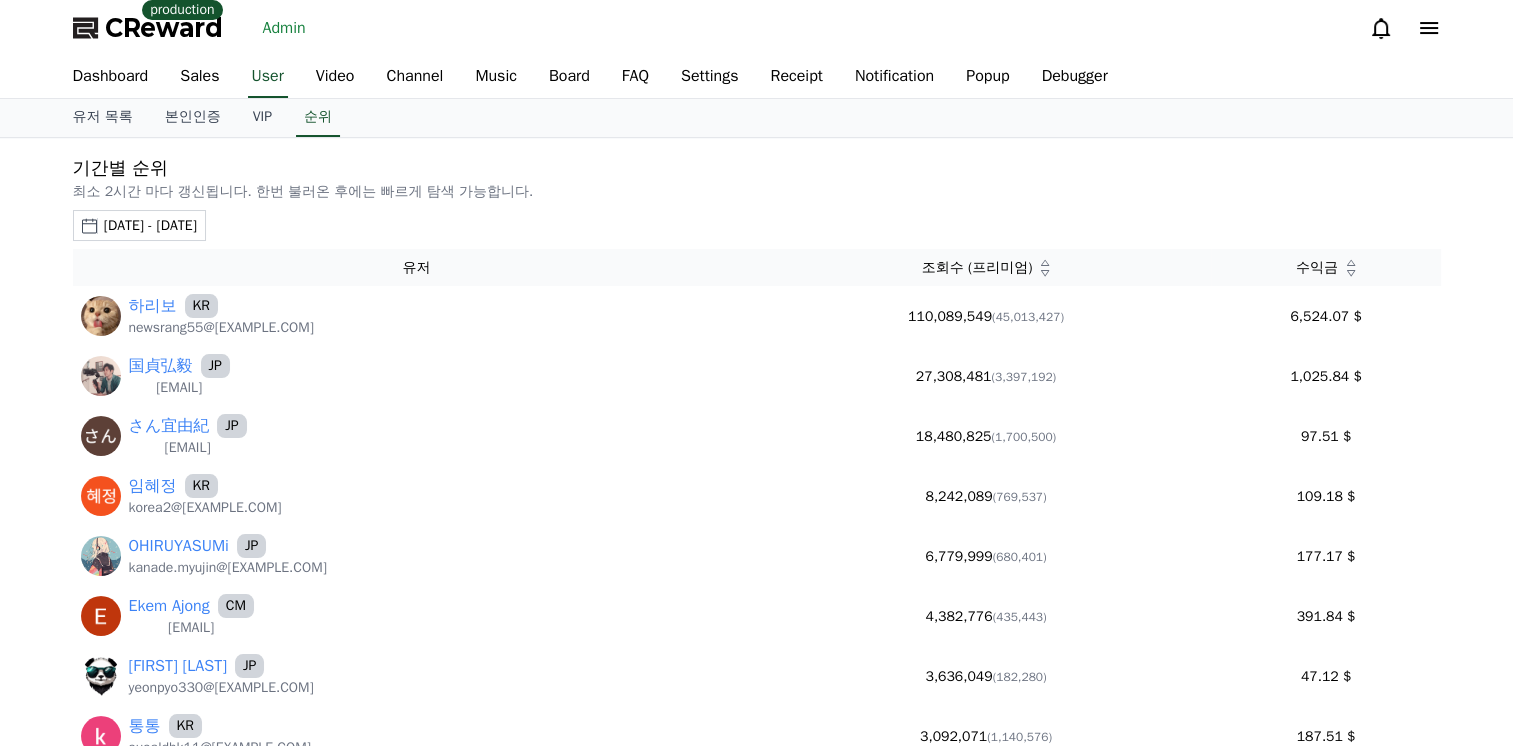 click on "2025-06-25 - 2025-07-25" at bounding box center (150, 225) 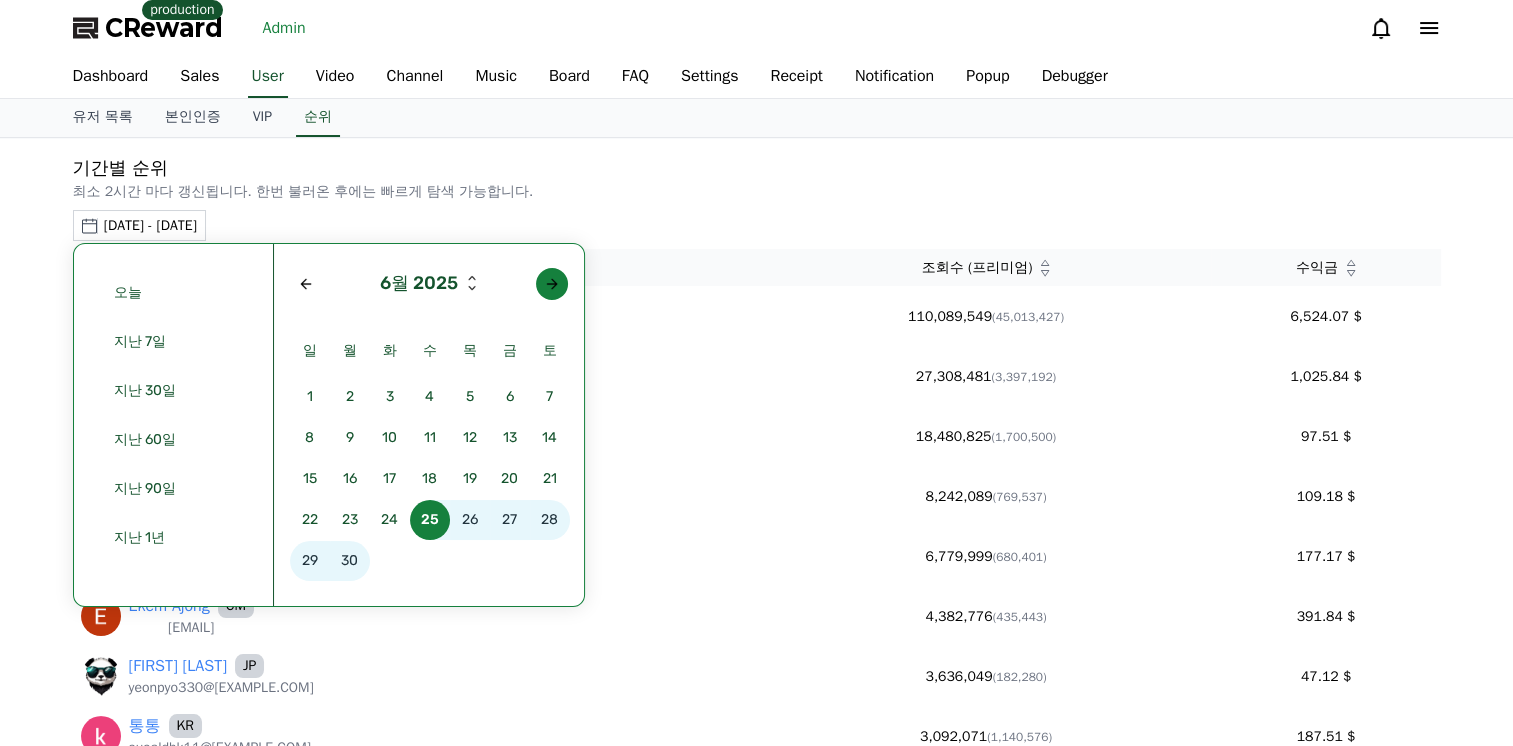 click at bounding box center (552, 284) 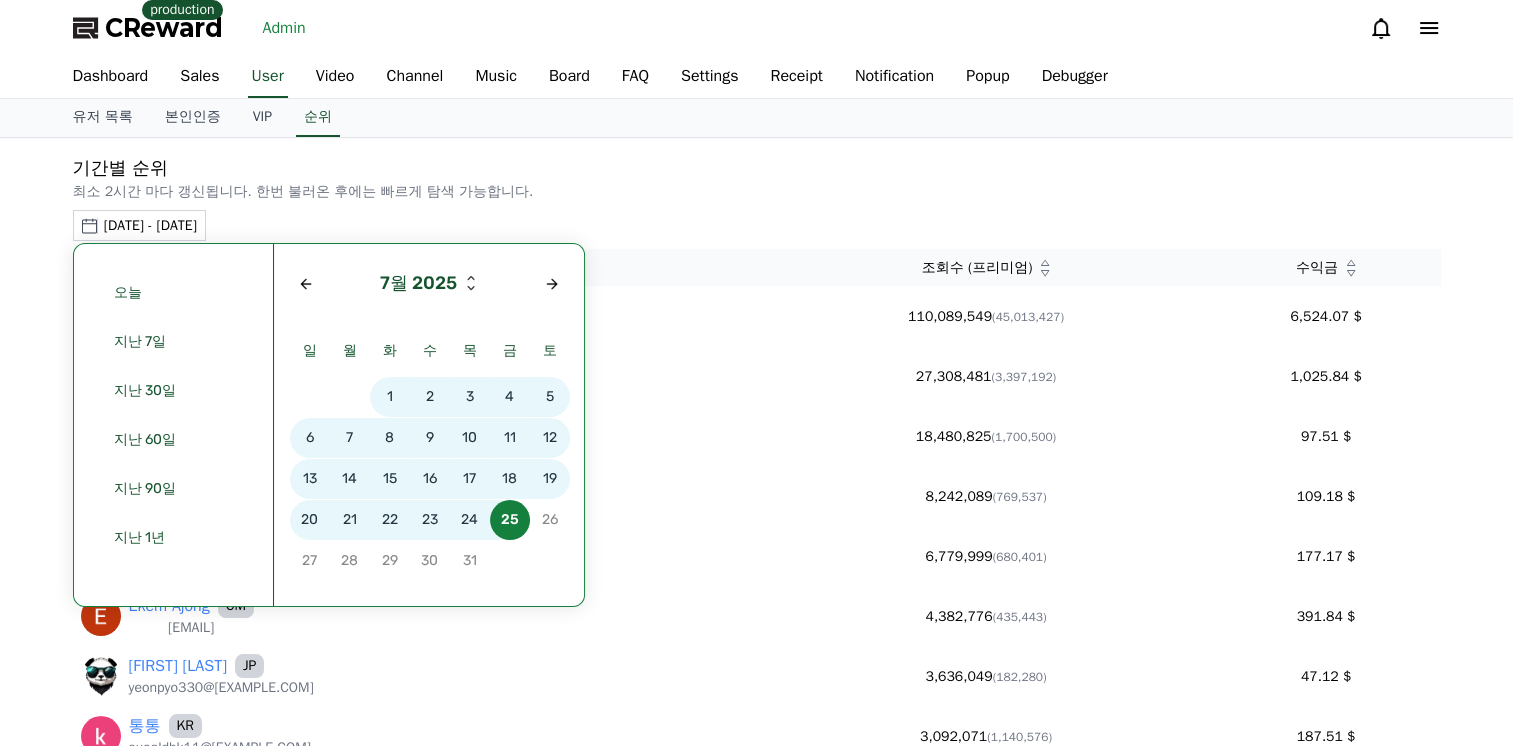 click on "7월 2025" at bounding box center (429, 284) 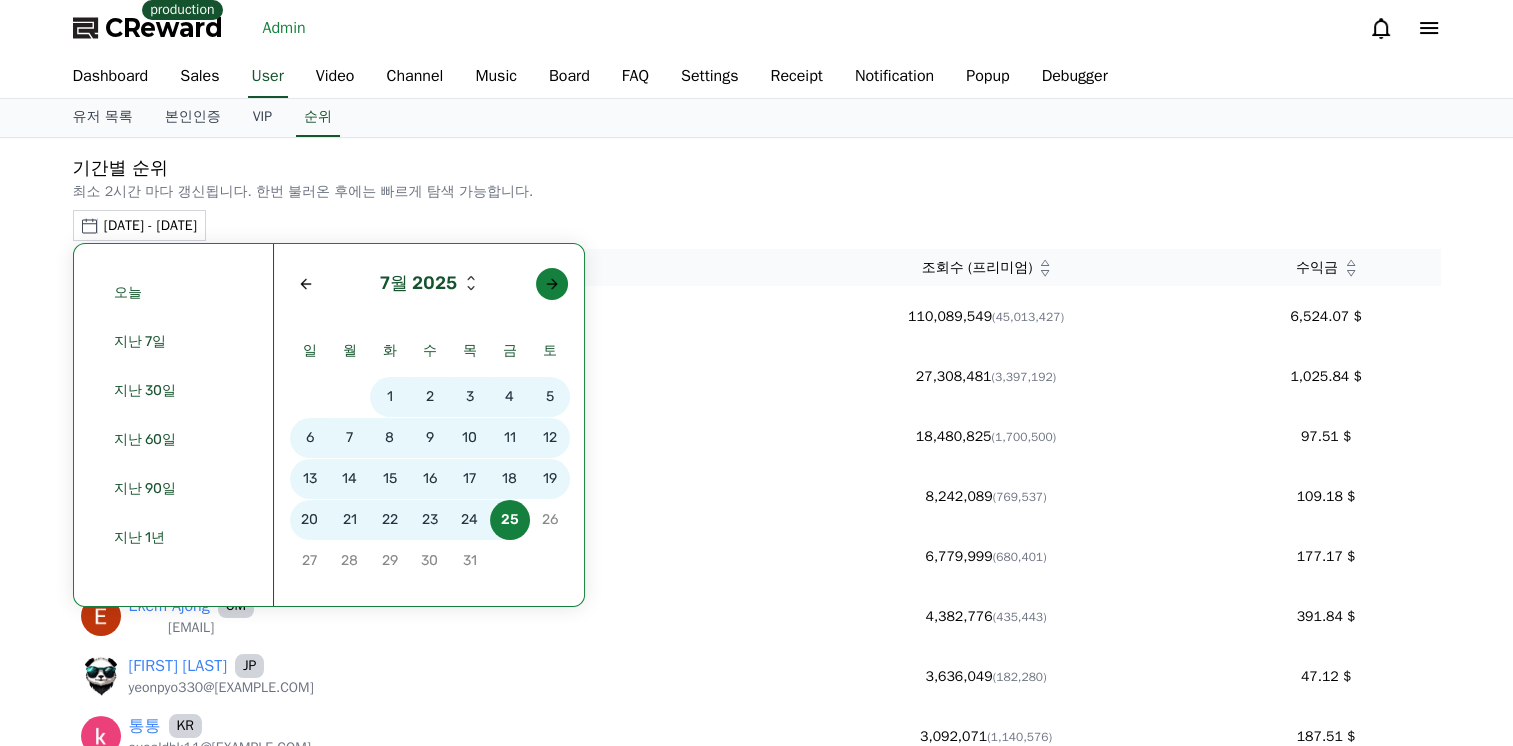 click at bounding box center (552, 284) 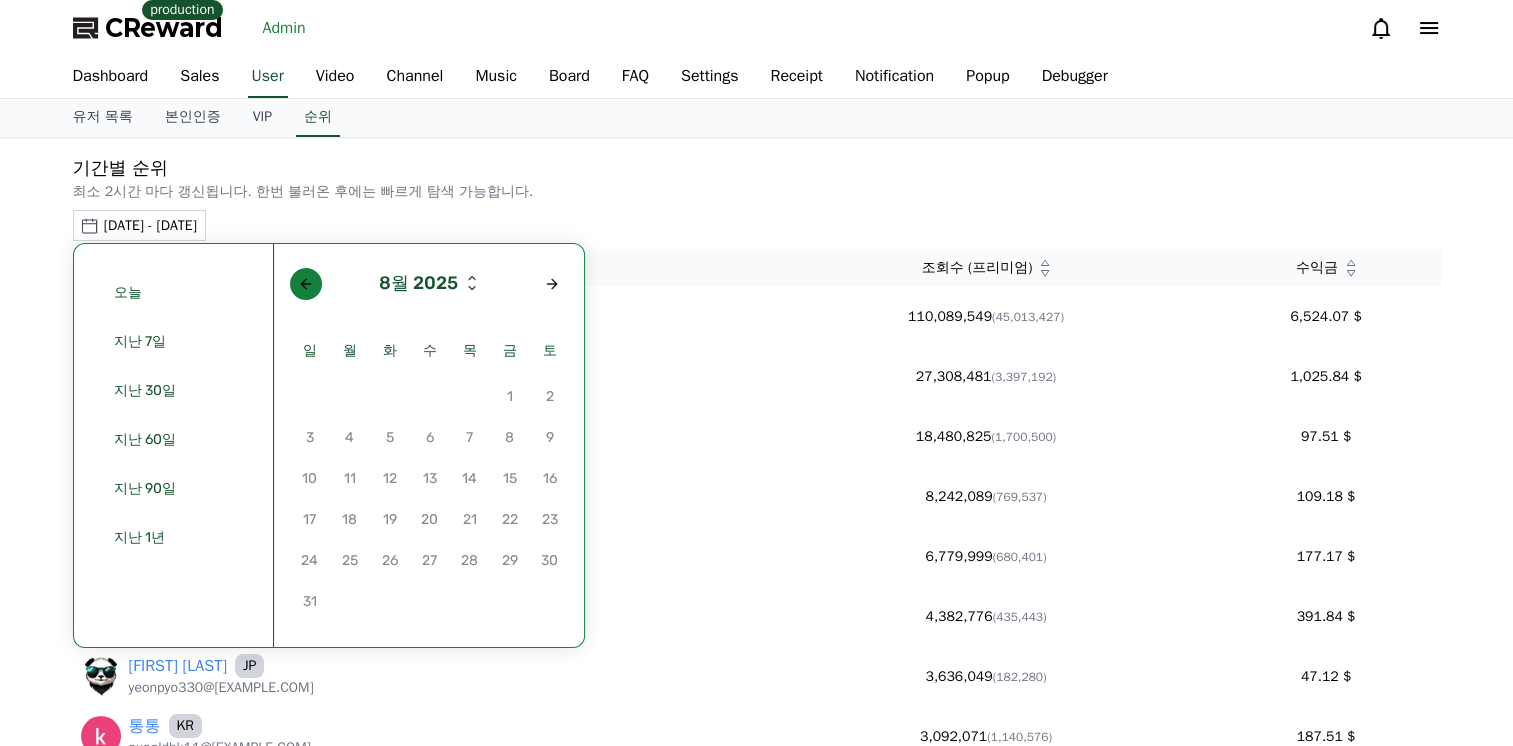 click at bounding box center [306, 284] 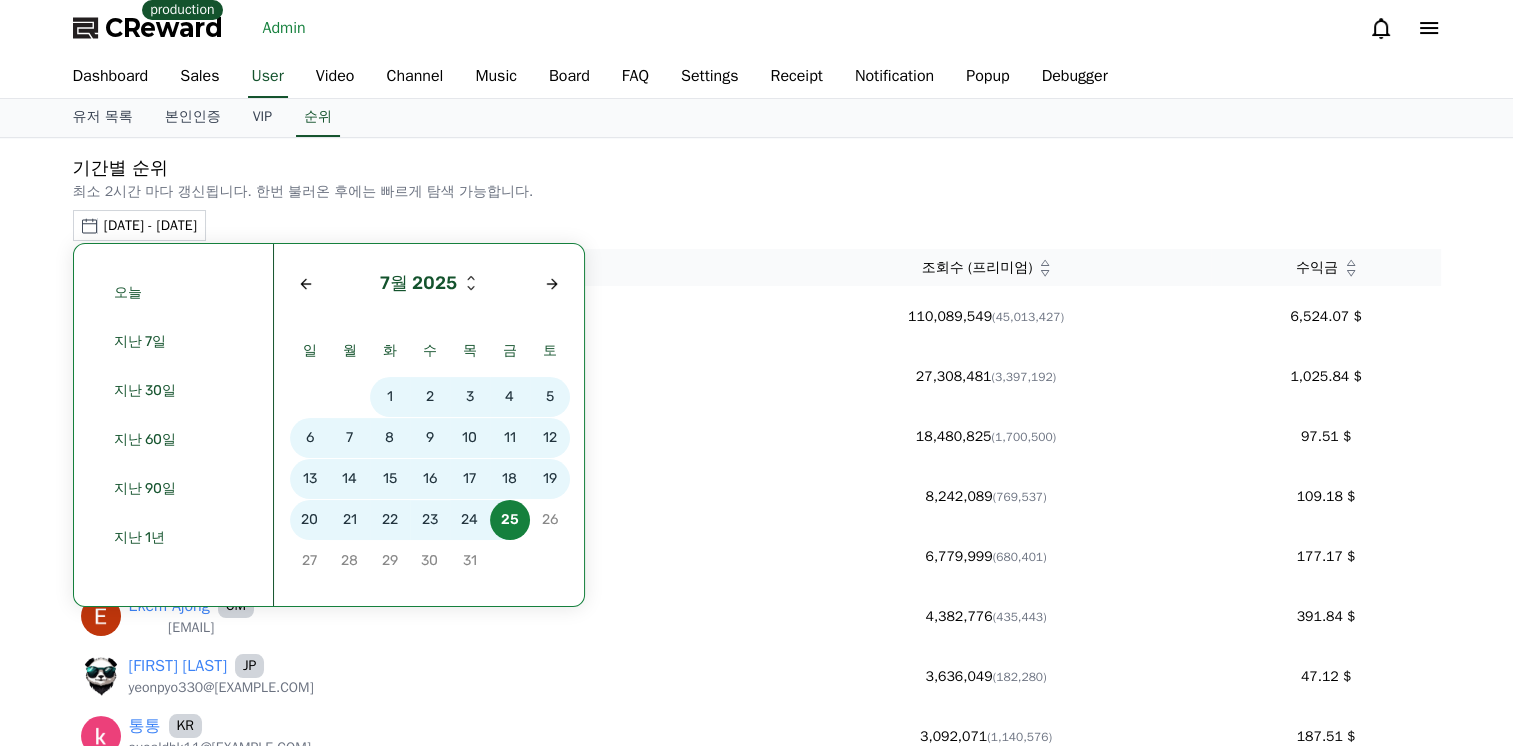 click on "23" at bounding box center [430, 520] 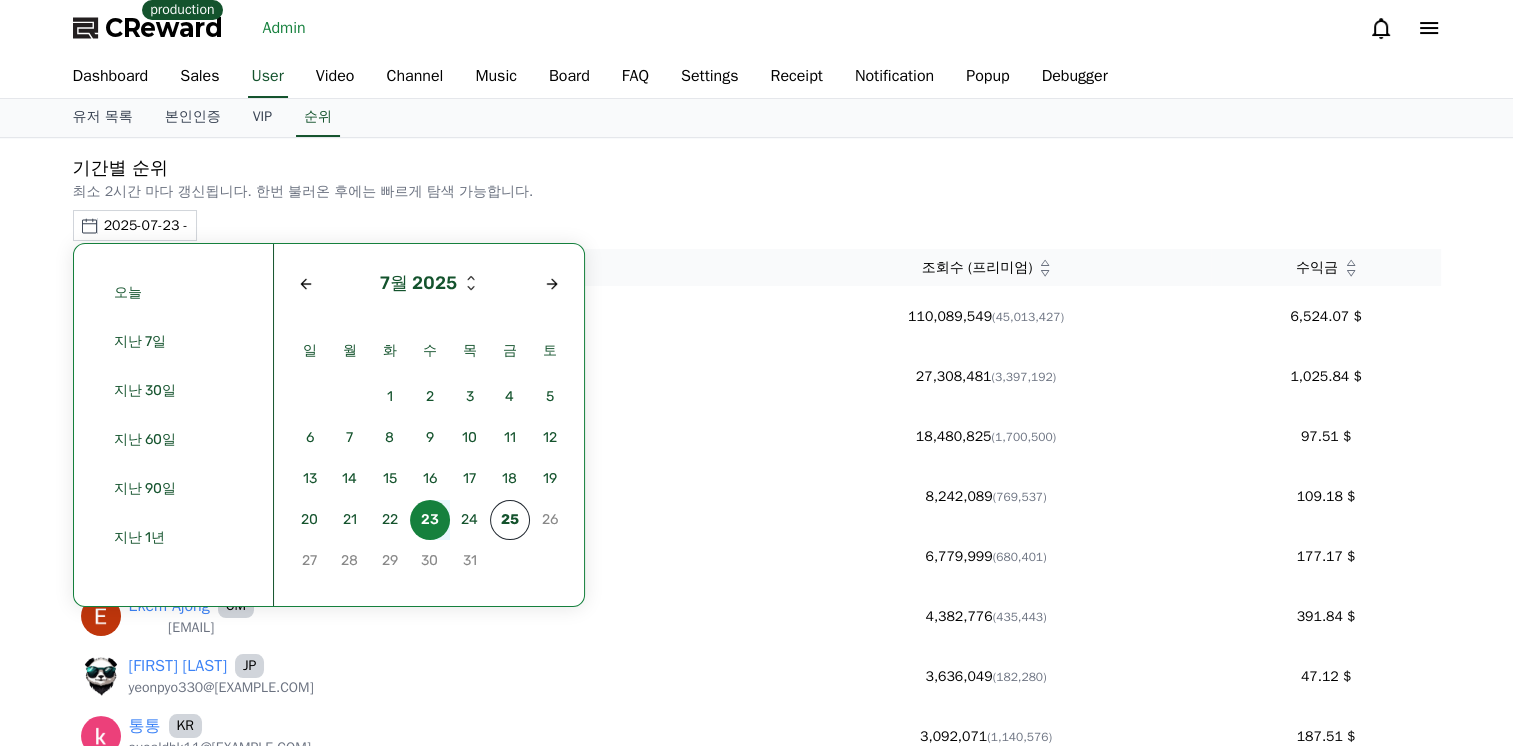 click on "23" at bounding box center [430, 520] 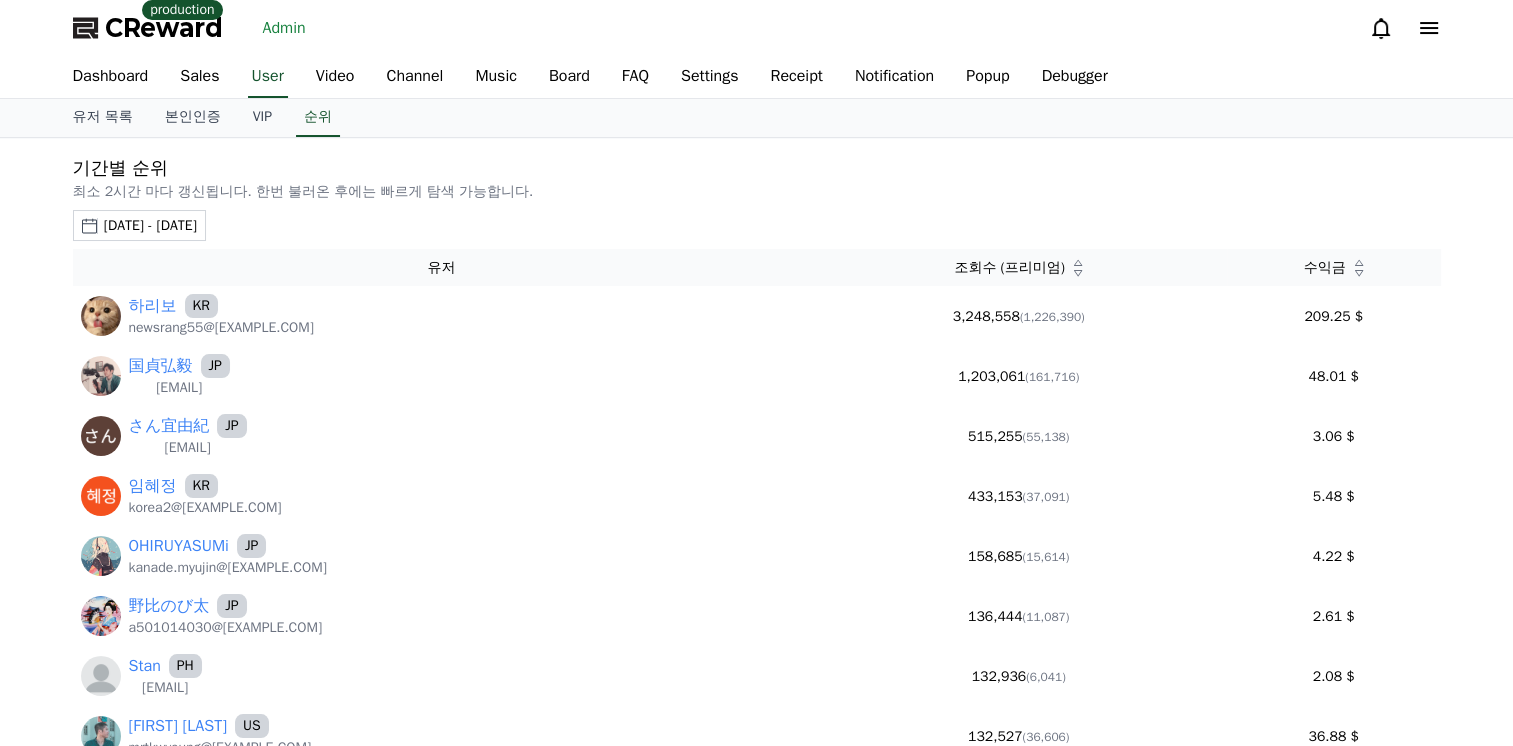 click on "기간별 순위   최소 2시간 마다 갱신됩니다. 한번 불러온 후에는 빠르게 탐색 가능합니다.     2025-07-23 - 2025-07-23   오늘 지난 7일 지난 30일 지난 60일 지난 90일 지난 1년     7월 2025           일 월 화 수 목 금 토       1 2 3 4 5 6 7 8 9 10 11 12 13 14 15 16 17 18 19 20 21 22 23 24 25 26 27 28 29 30 31         유저   조회수 (프리미엄)       수익금         하리보   KR   newsrang55@gmail.com   3,248,558  (1,226,390)   209.25 $   国貞弘毅   JP   hiroki08120625@gmail.com   1,203,061  (161,716)   48.01 $   さん宜由紀   JP   mitsugi09061995@gmail.com   515,255  (55,138)   3.06 $   임혜정   KR   korea2@ghmons.com   433,153  (37,091)   5.48 $   OHIRUYASUMi   JP   kanade.myujin@gmail.com   158,685  (15,614)   4.22 $   野比のび太   JP   a501014030@gmail.com   136,444  (11,087)   2.61 $   Stan   PH   stansixacc@gmail.com   132,936  (6,041)   2.08 $   Tony Yeung   US   mrtkwyoung@gmail.com   132,527  (36,606)   36.88 $     JP" at bounding box center [756, 540] 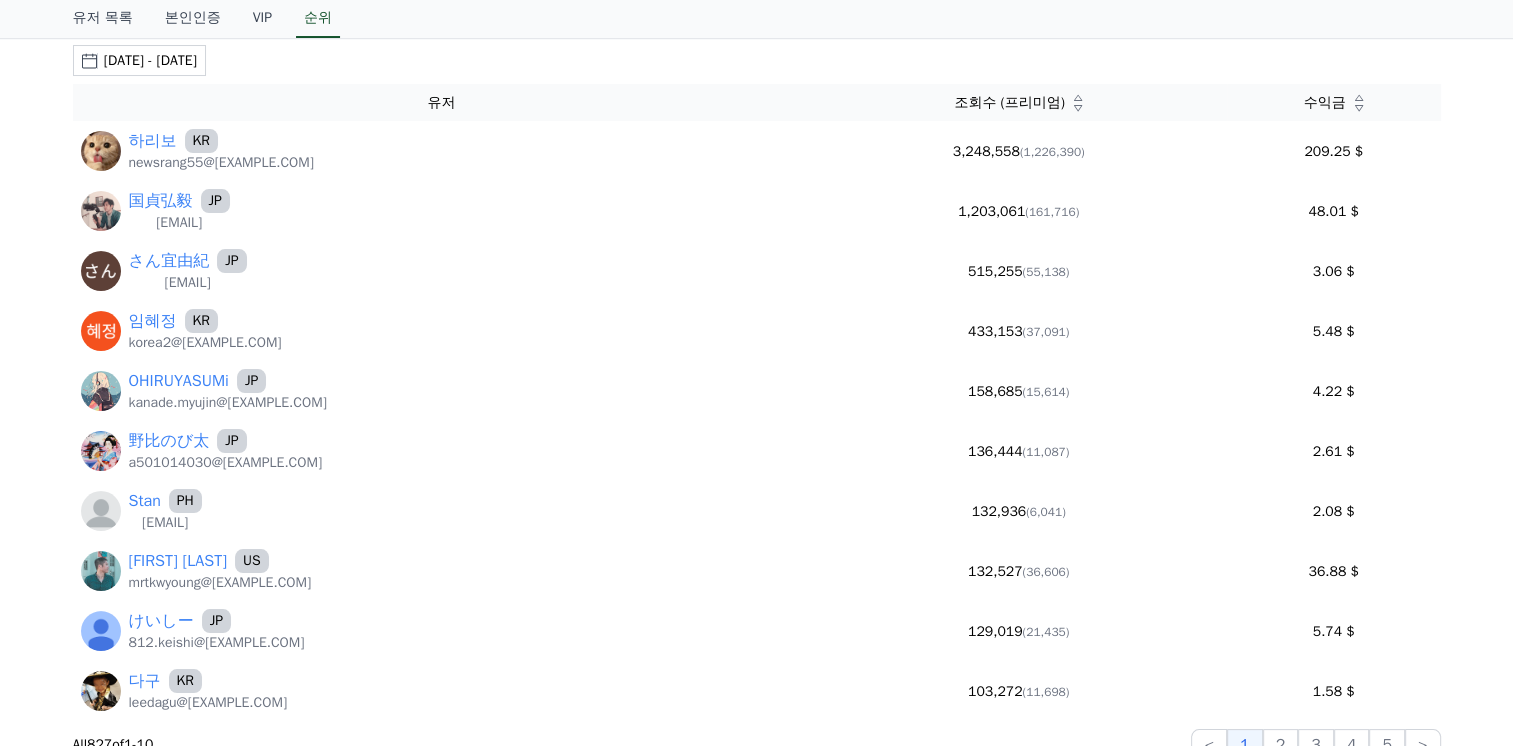 scroll, scrollTop: 200, scrollLeft: 0, axis: vertical 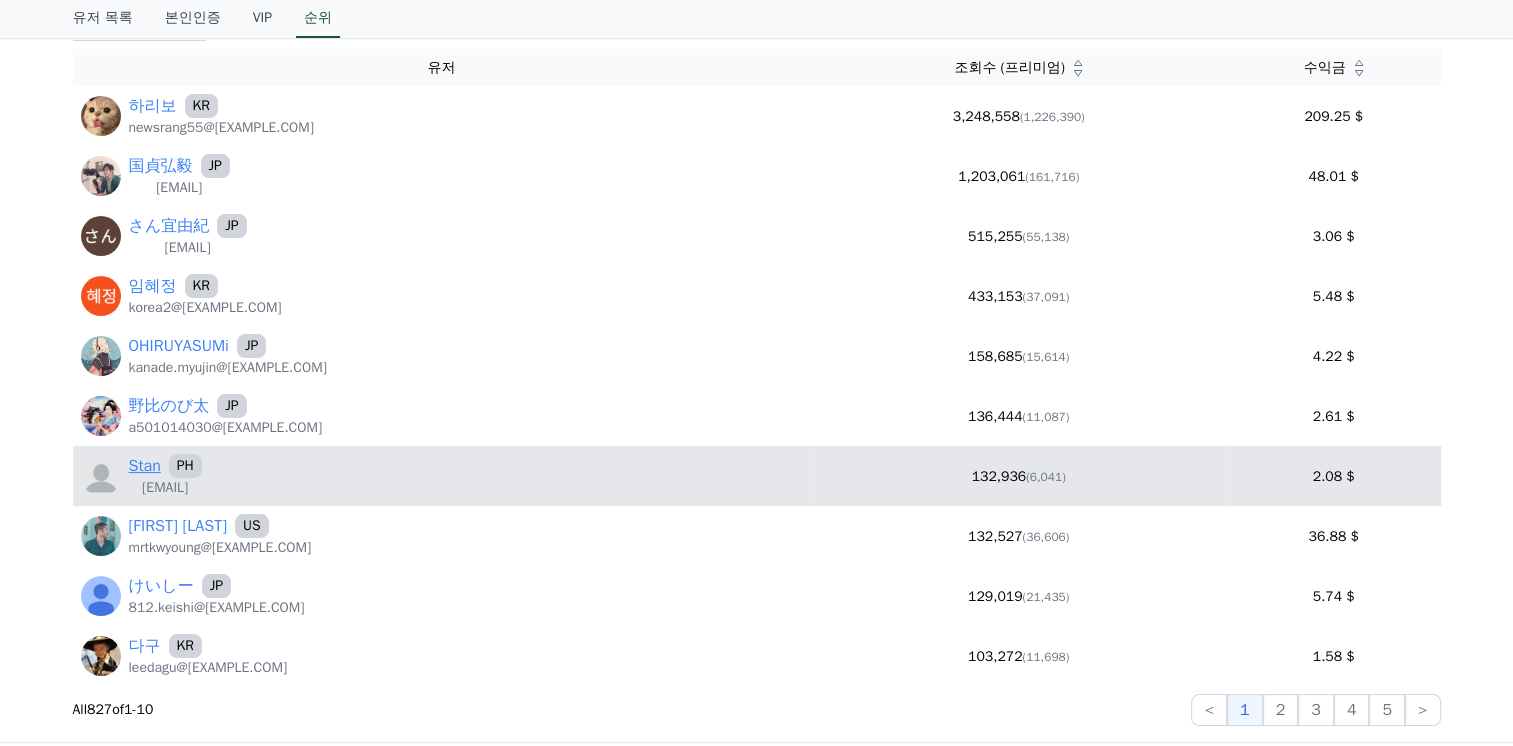 click on "Stan" at bounding box center [145, 466] 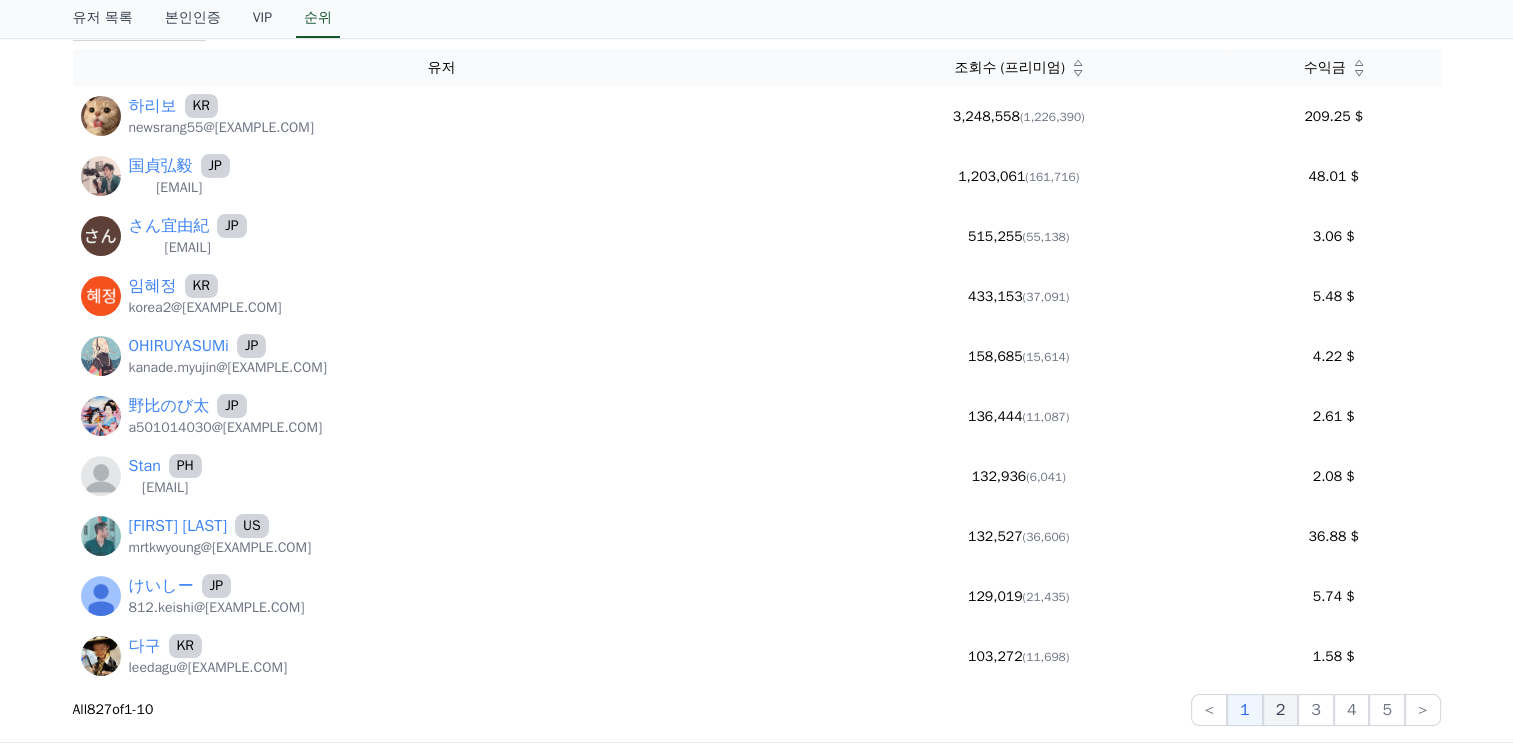 click on "2" 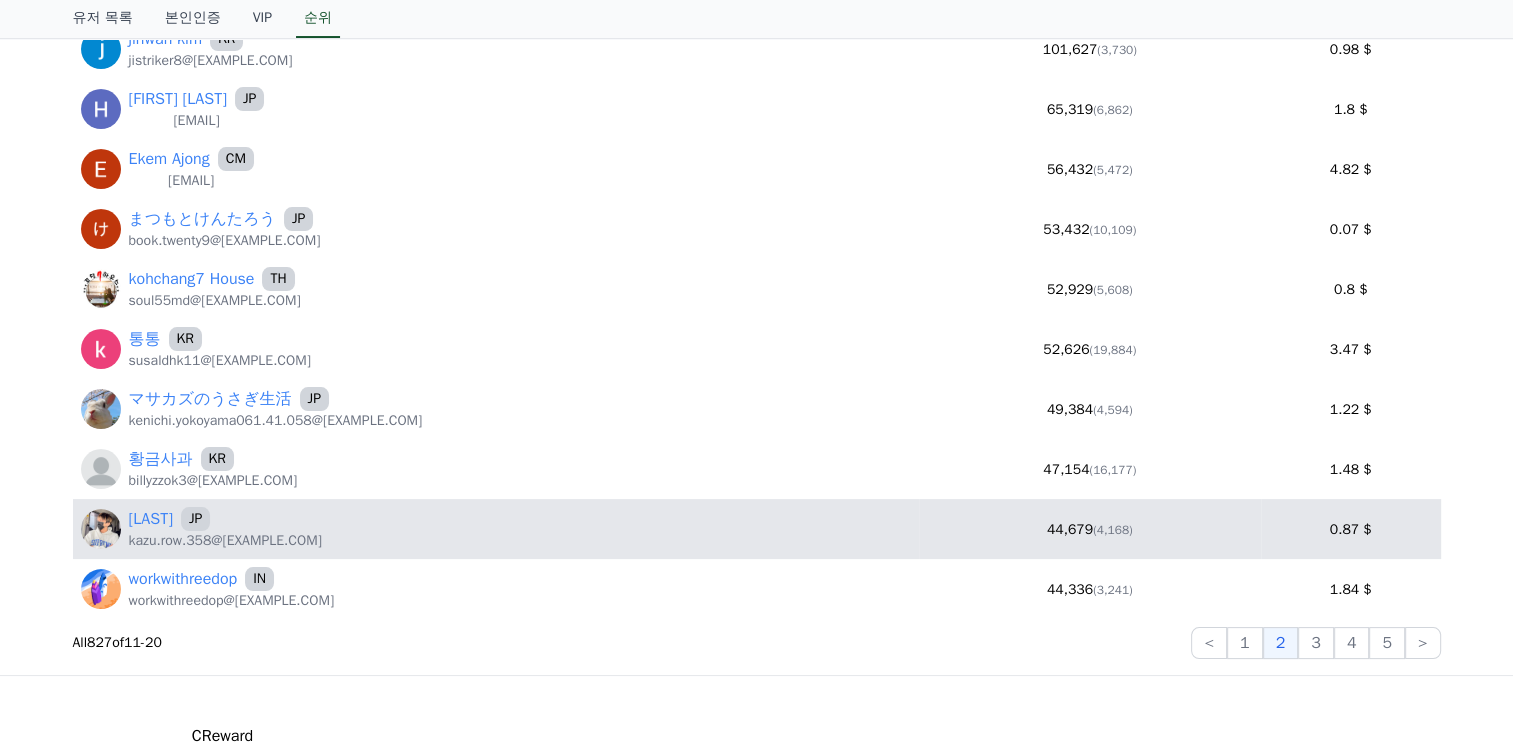 scroll, scrollTop: 300, scrollLeft: 0, axis: vertical 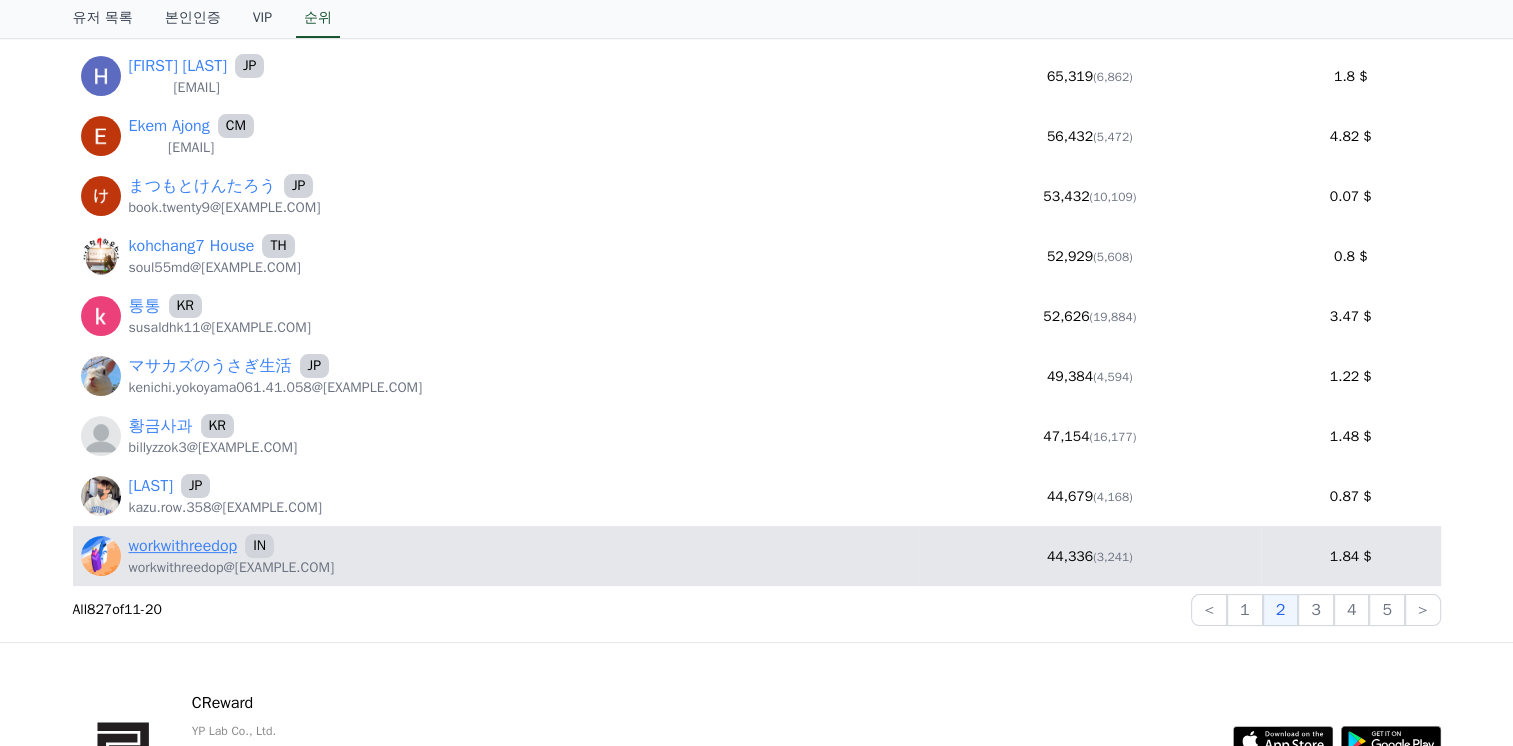 click on "workwithreedop" at bounding box center (183, 546) 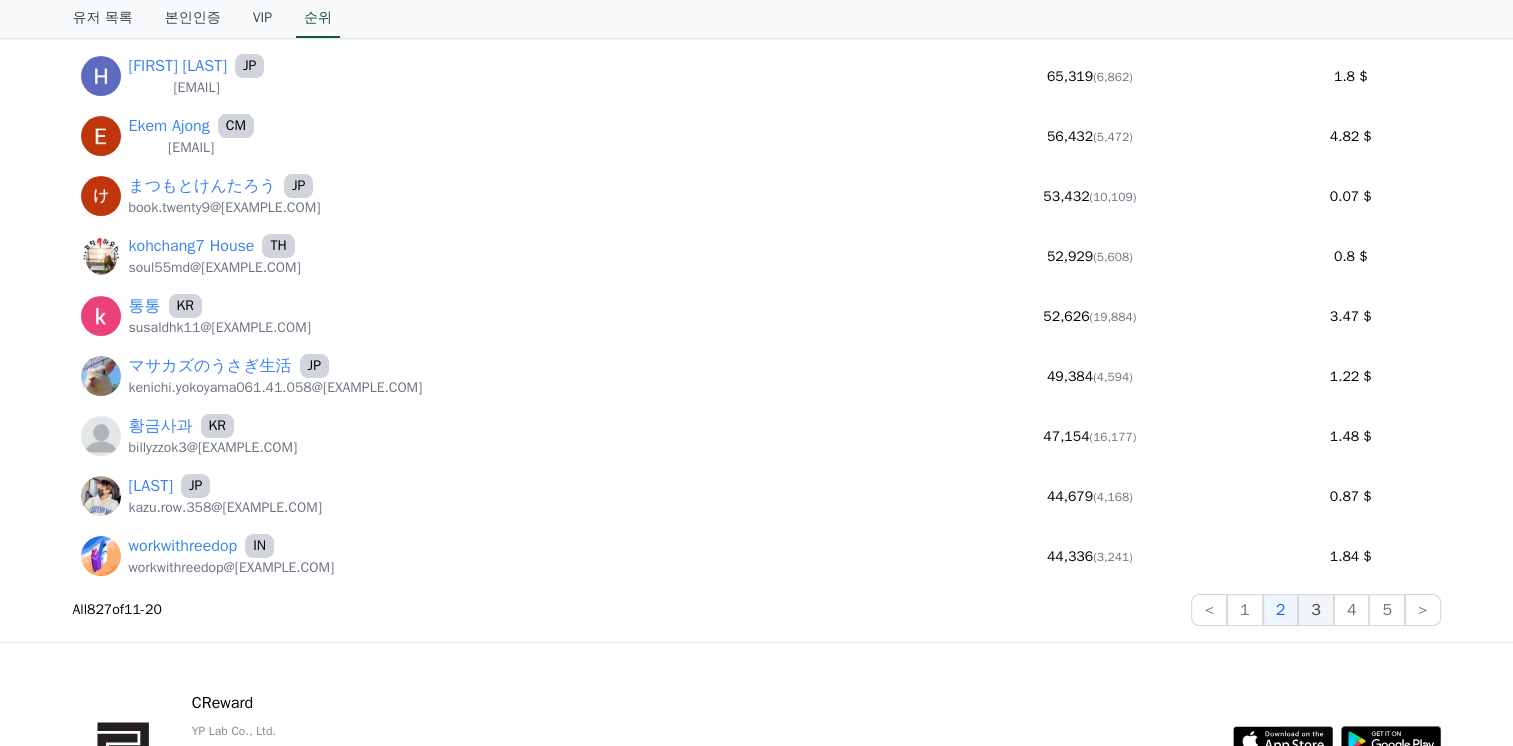 click on "3" 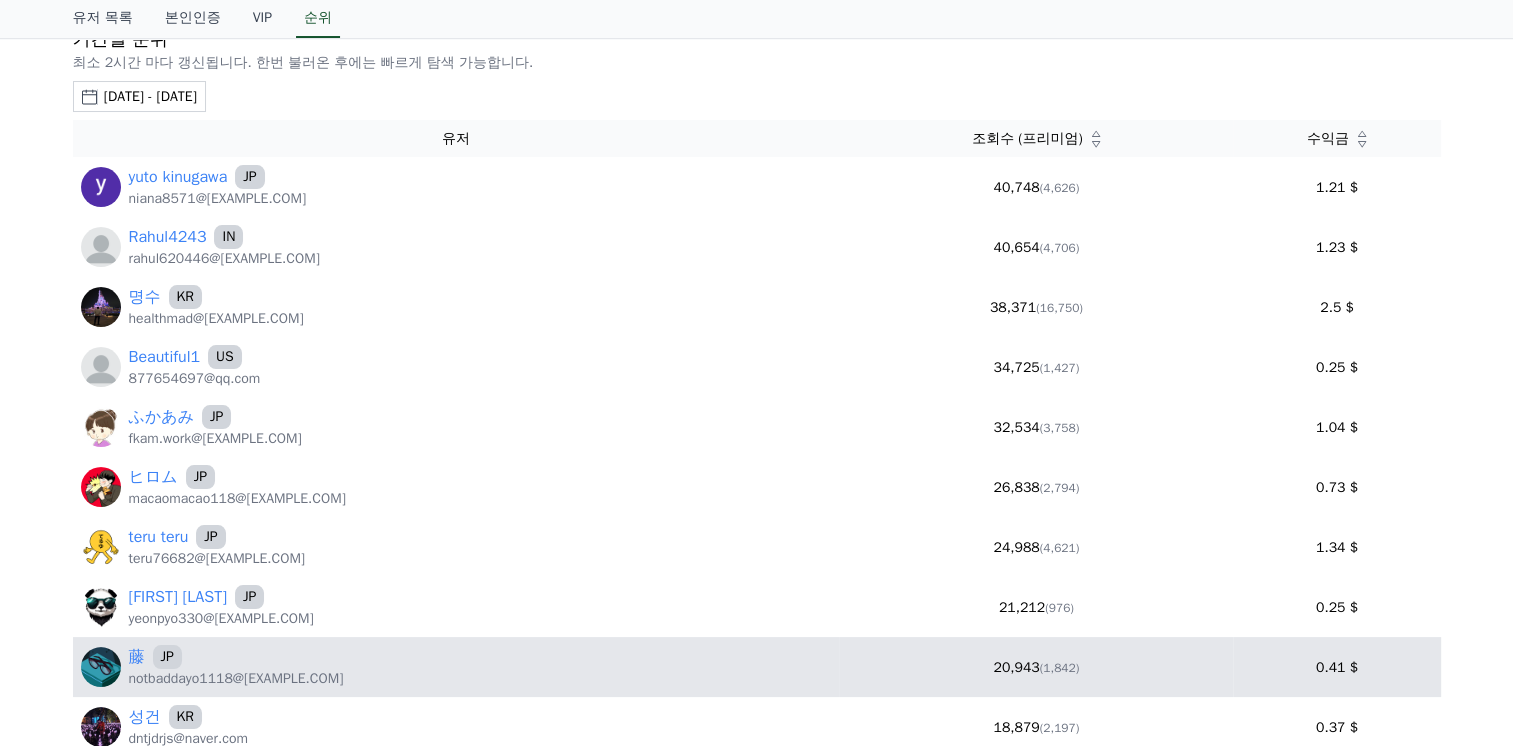 scroll, scrollTop: 100, scrollLeft: 0, axis: vertical 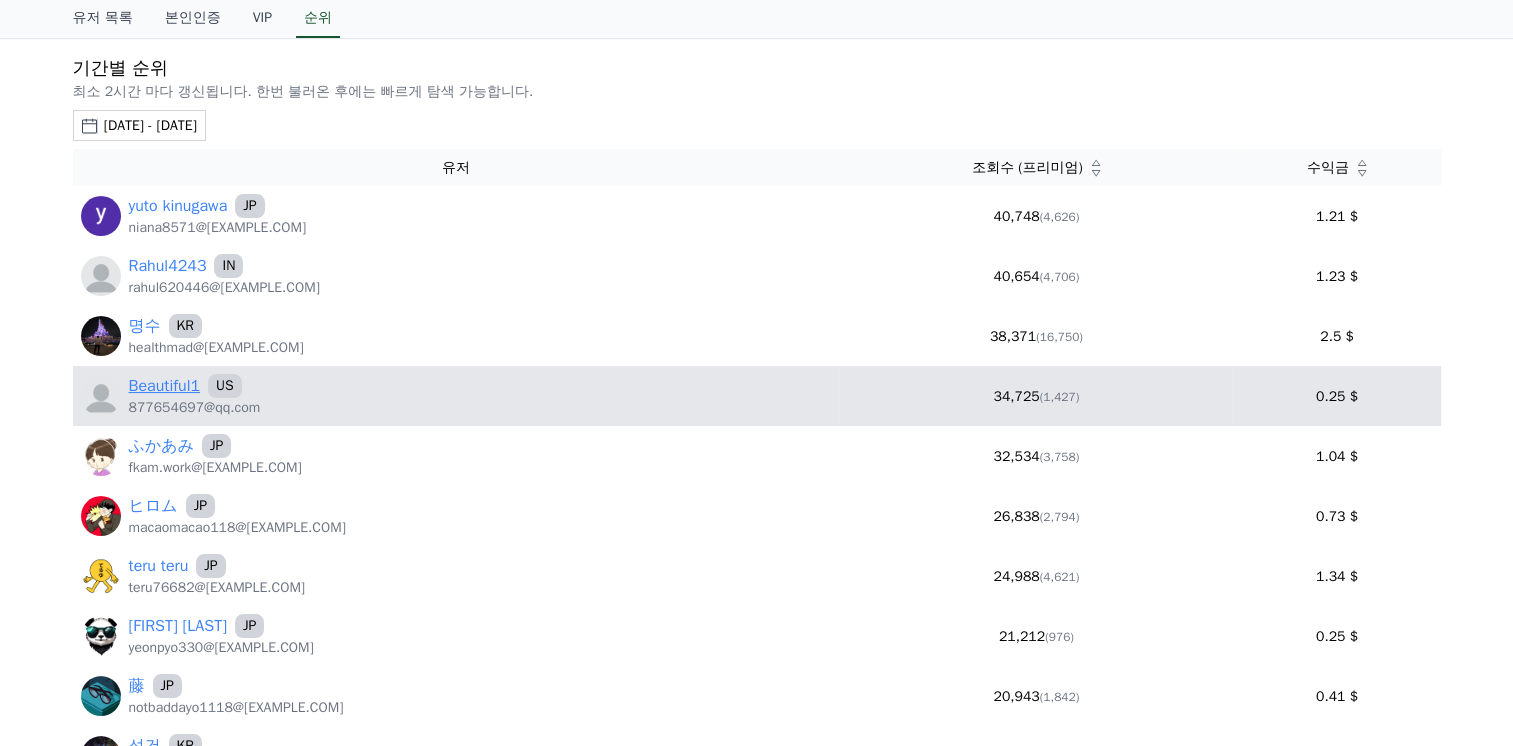 click on "Beautiful1" at bounding box center (165, 386) 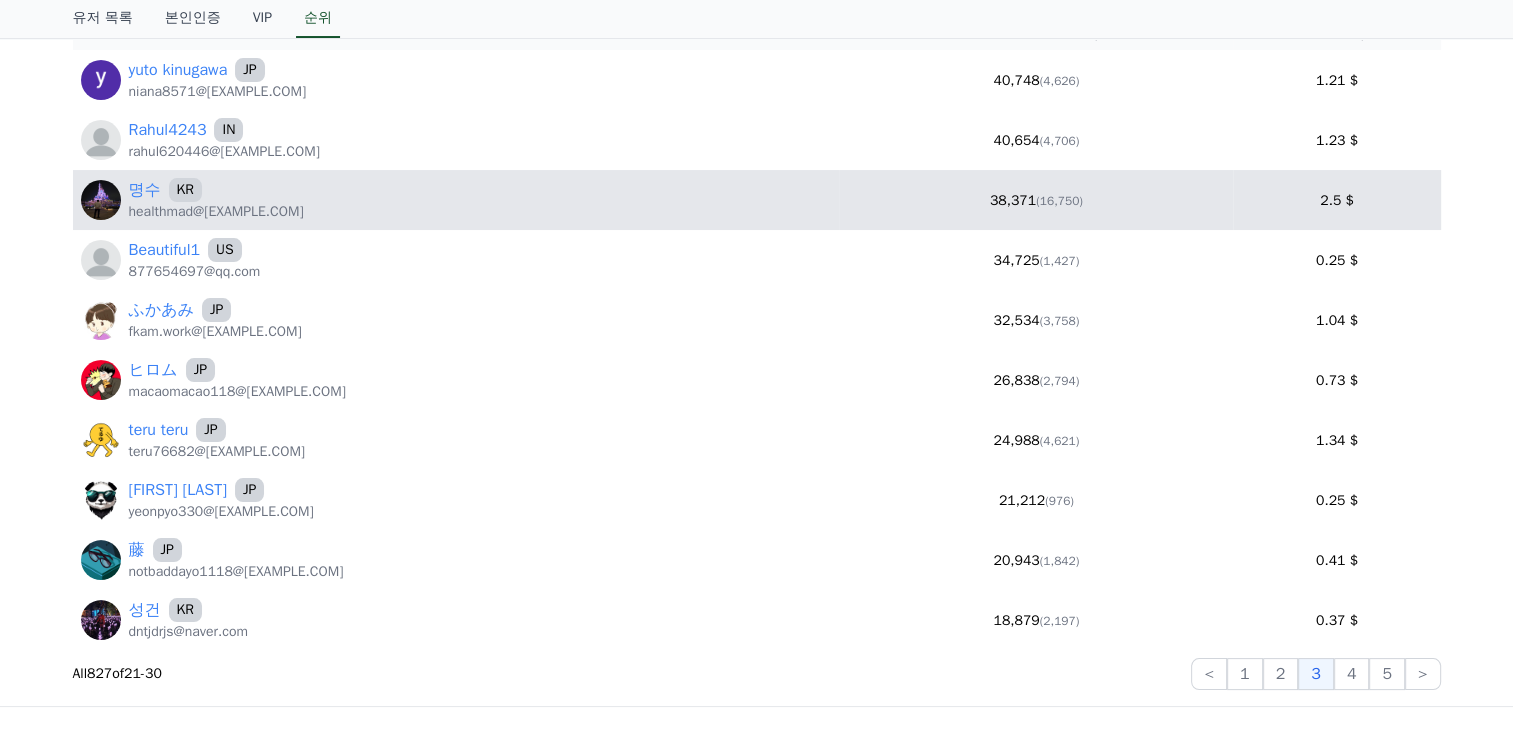 scroll, scrollTop: 300, scrollLeft: 0, axis: vertical 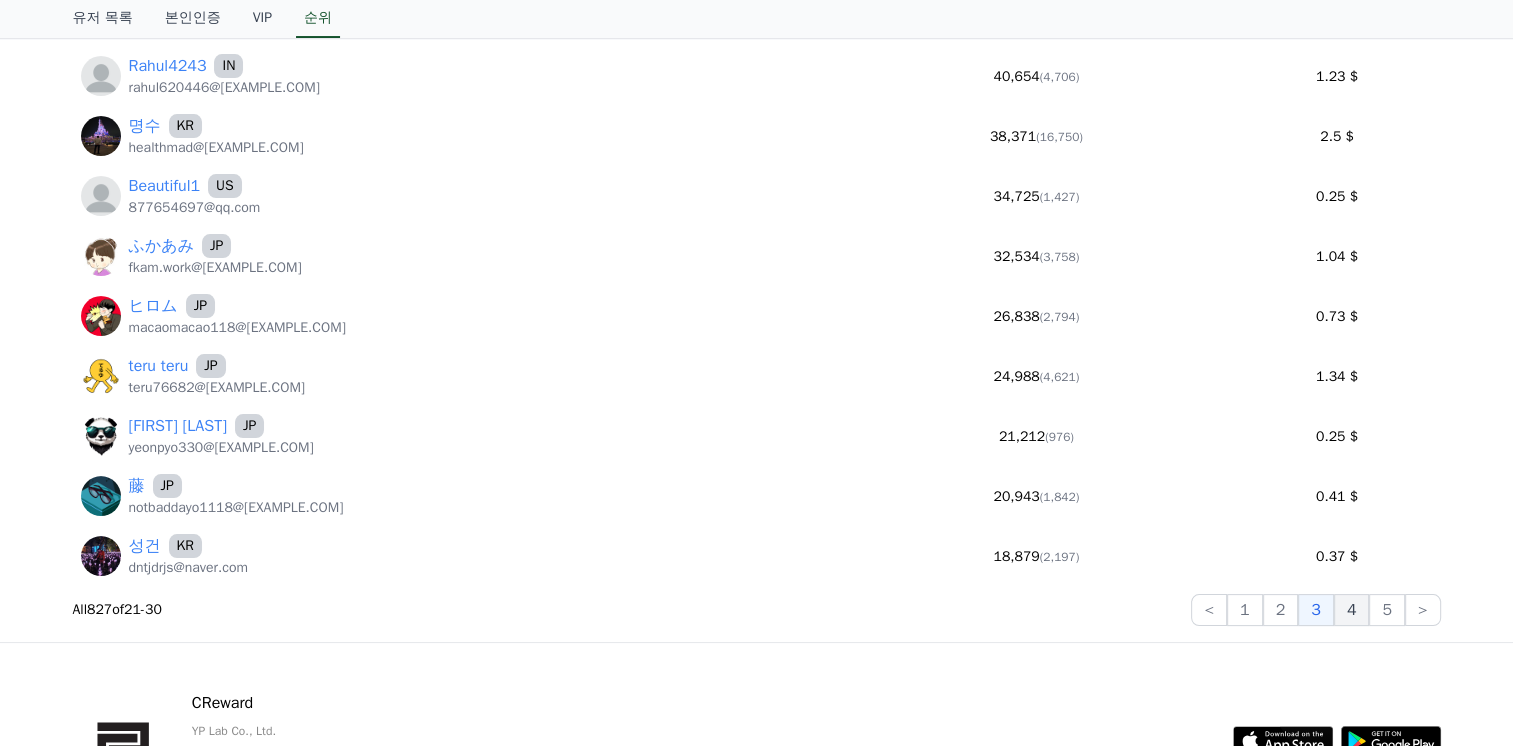 click on "4" 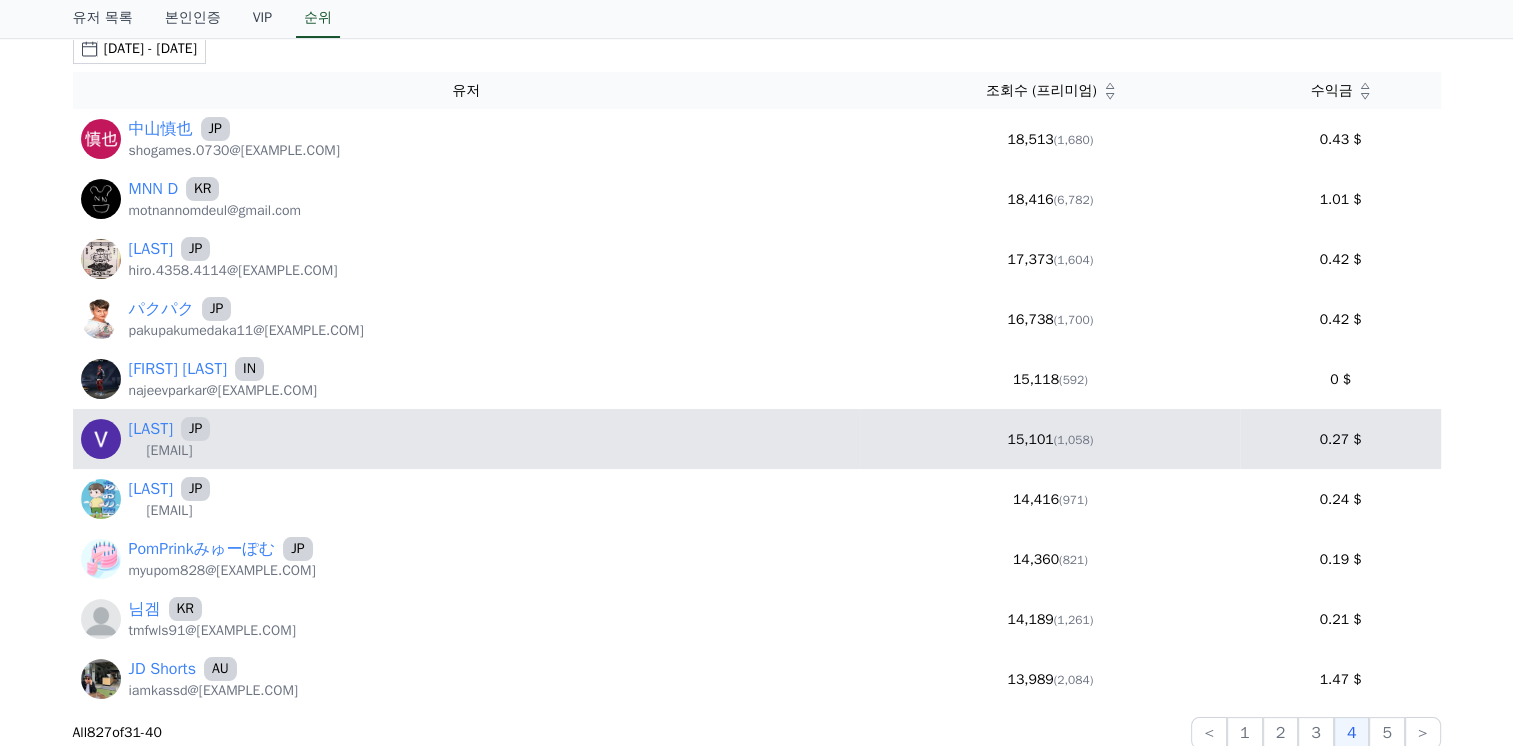 scroll, scrollTop: 300, scrollLeft: 0, axis: vertical 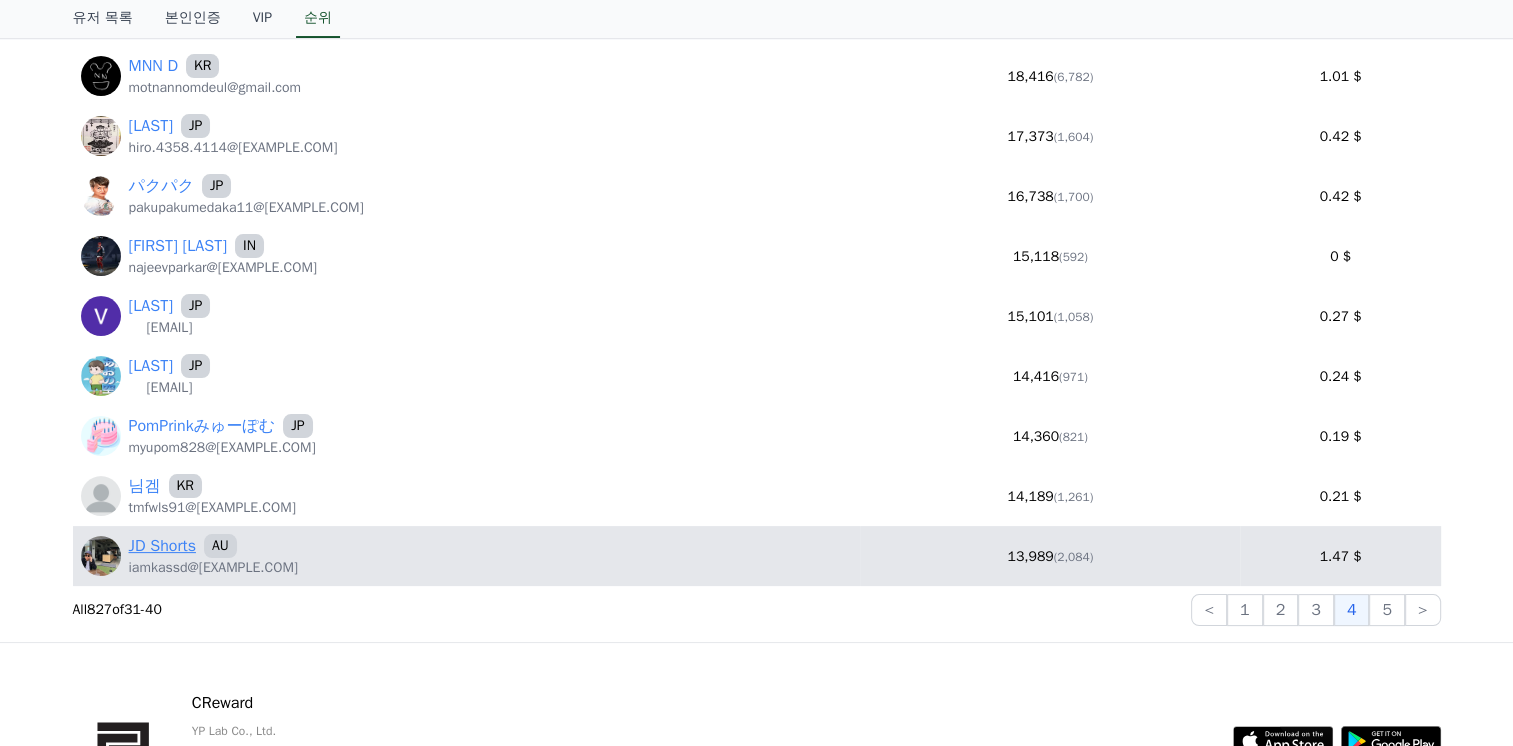 click on "JD Shorts" at bounding box center [162, 546] 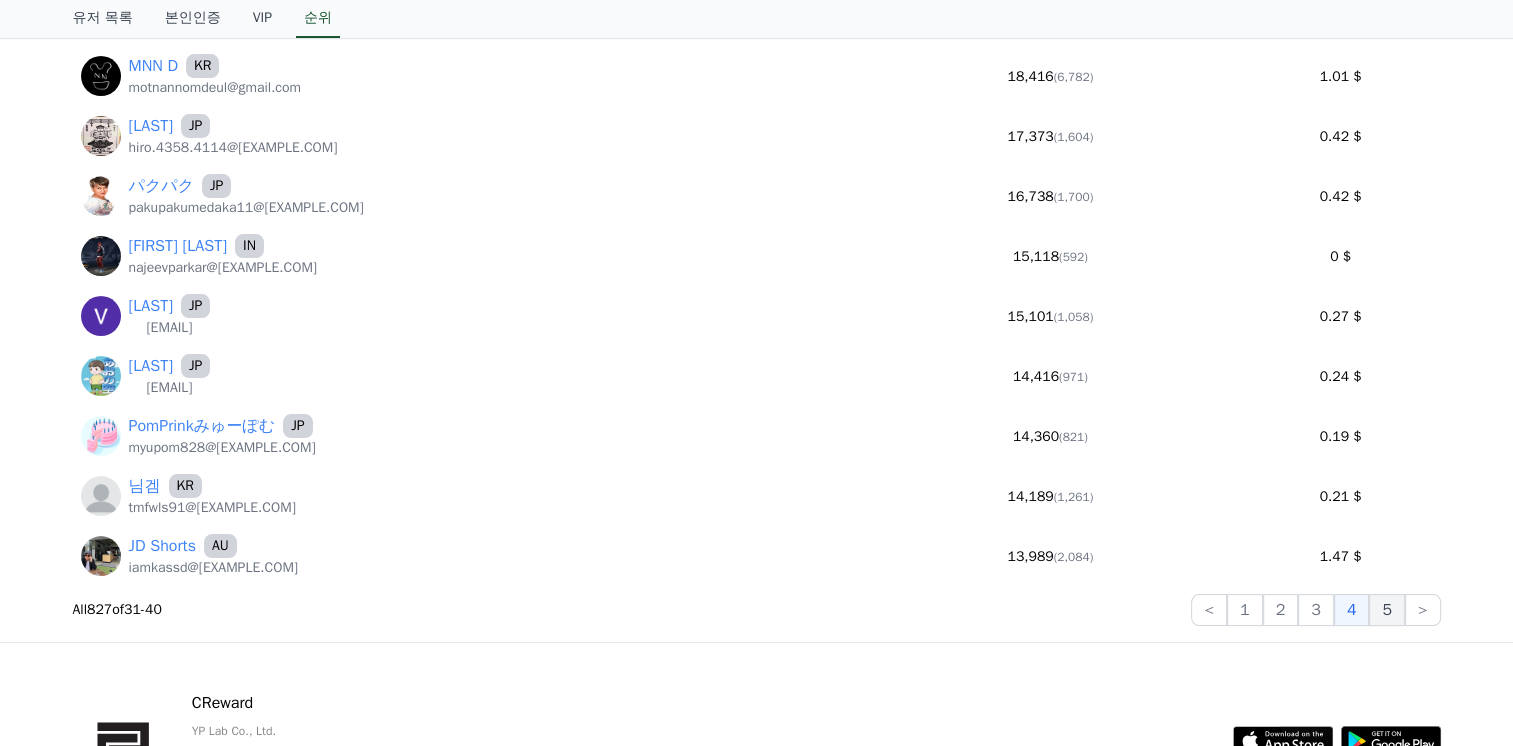 click on "5" 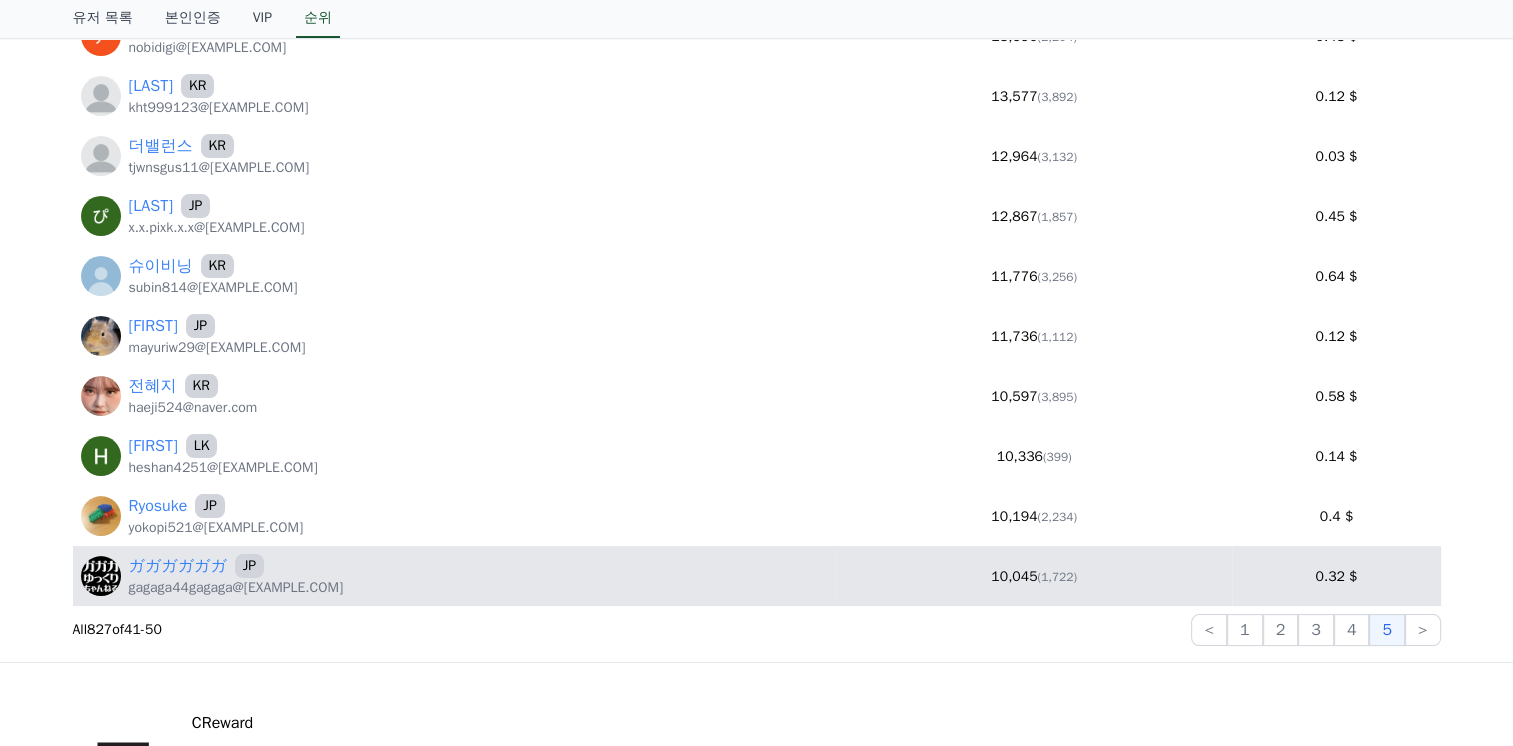 scroll, scrollTop: 300, scrollLeft: 0, axis: vertical 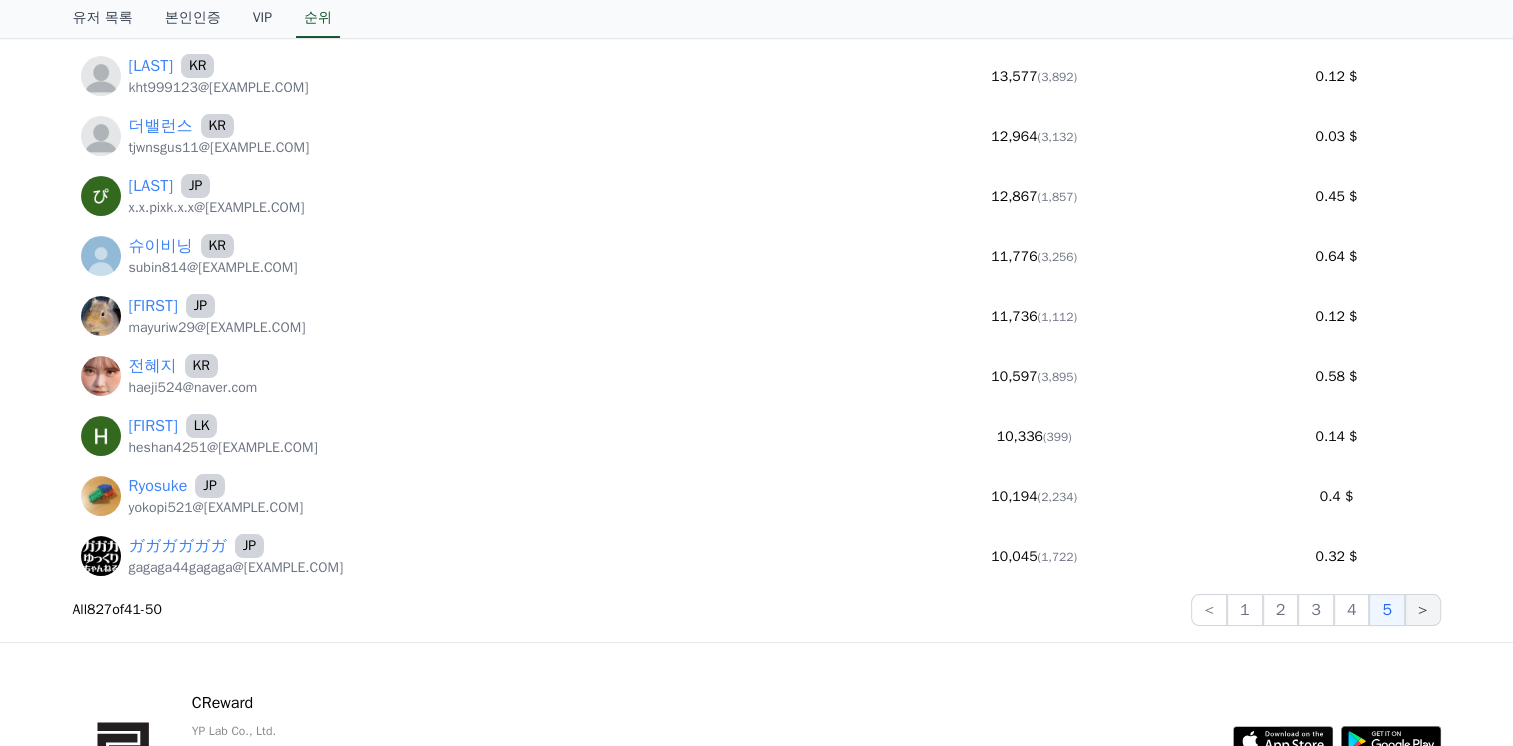 click on ">" 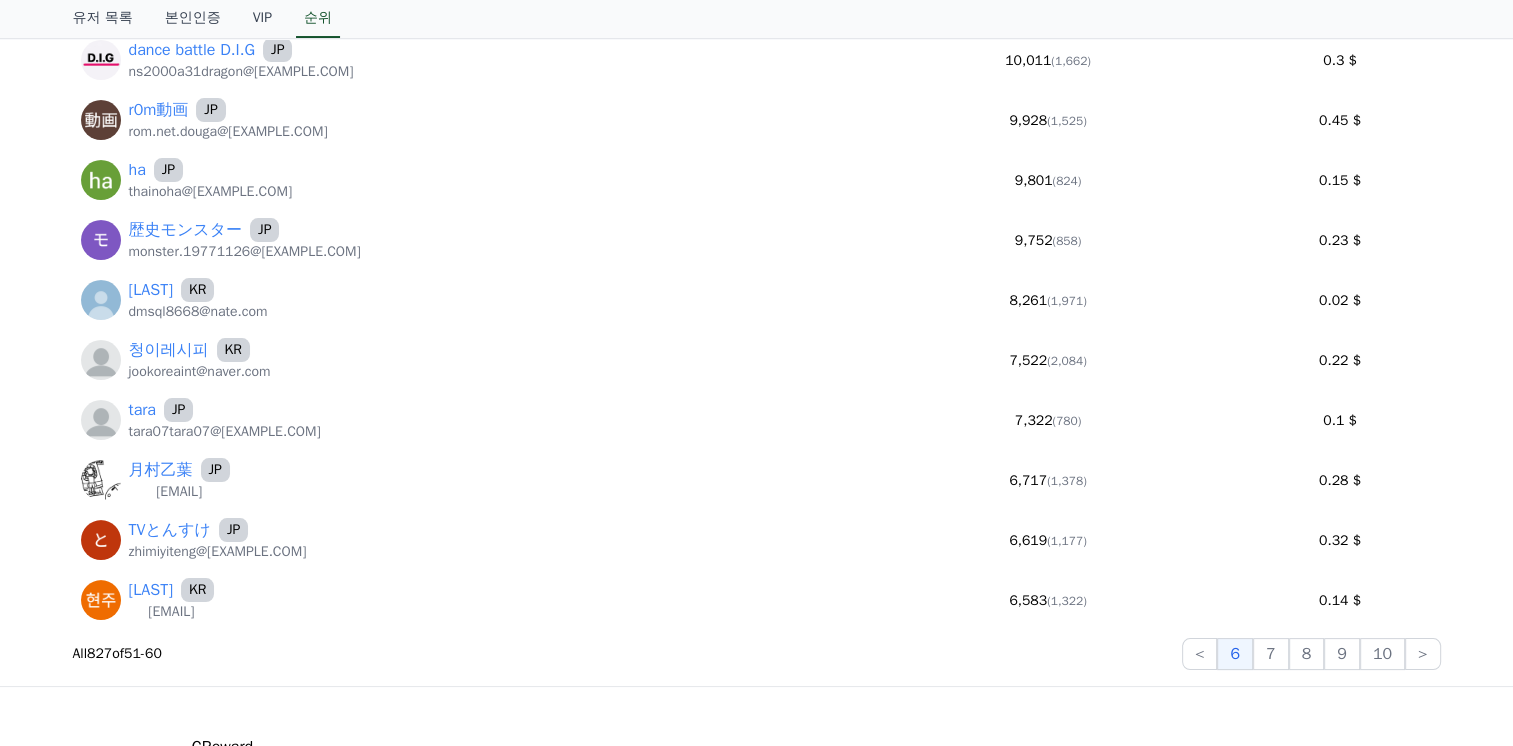 scroll, scrollTop: 300, scrollLeft: 0, axis: vertical 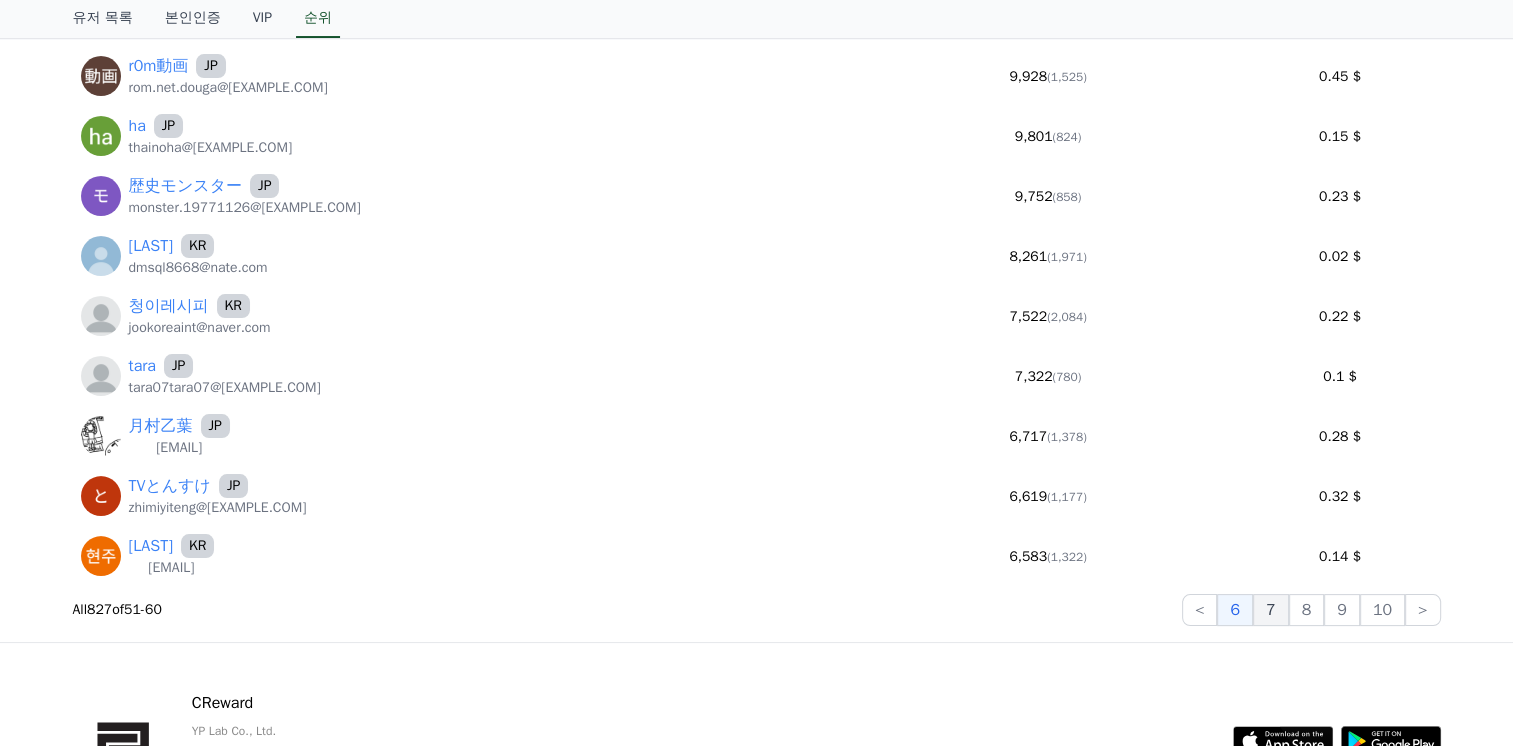 click on "7" 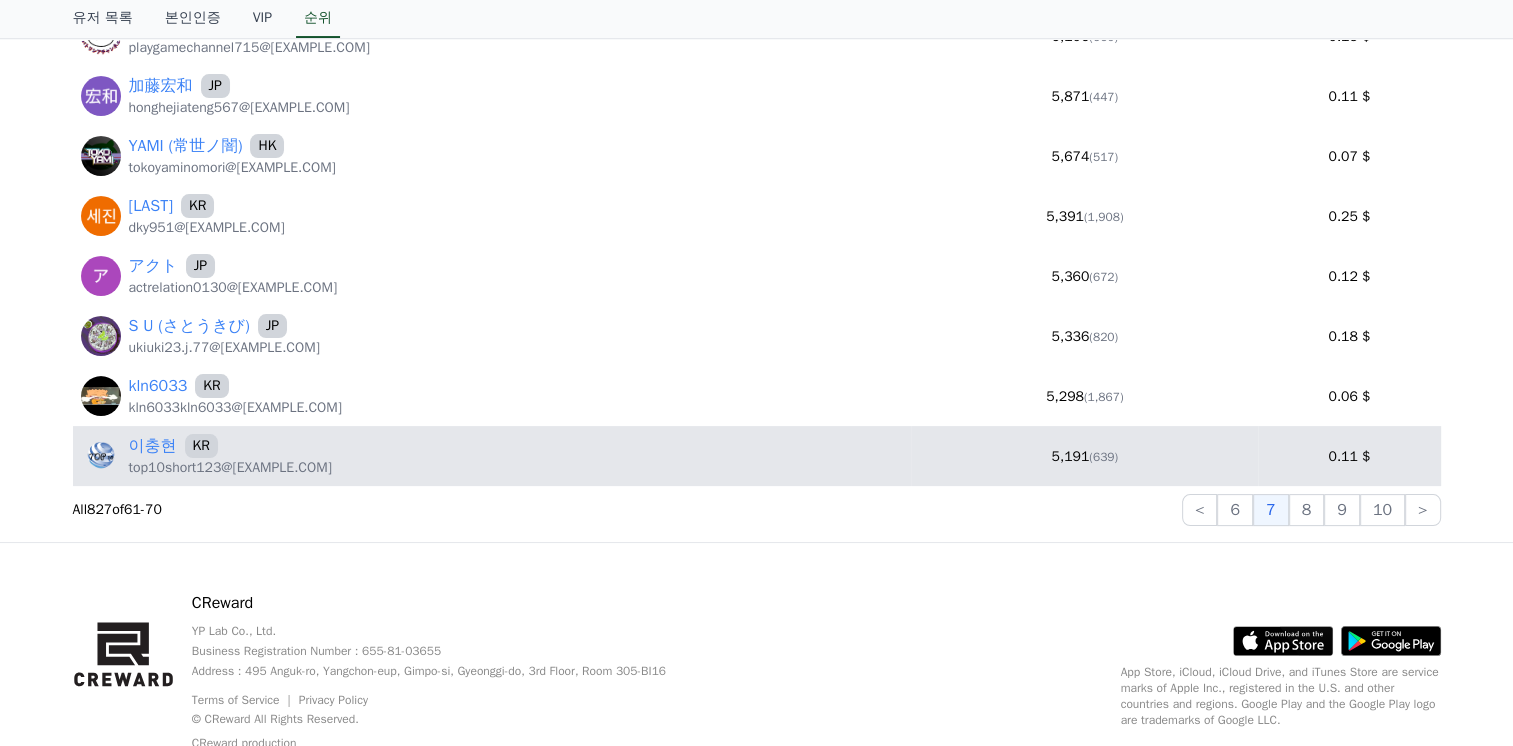 scroll, scrollTop: 0, scrollLeft: 0, axis: both 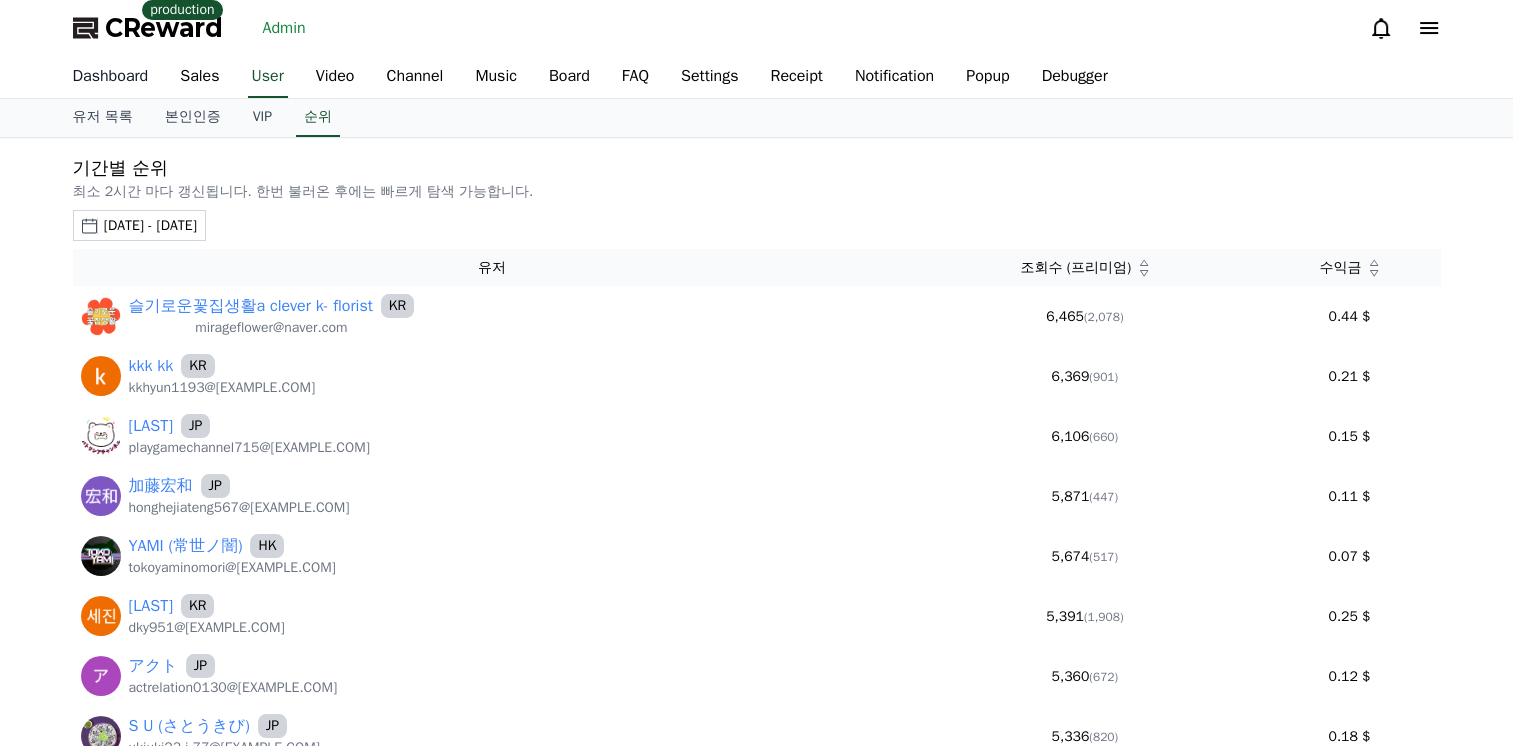 click on "Dashboard" at bounding box center [111, 77] 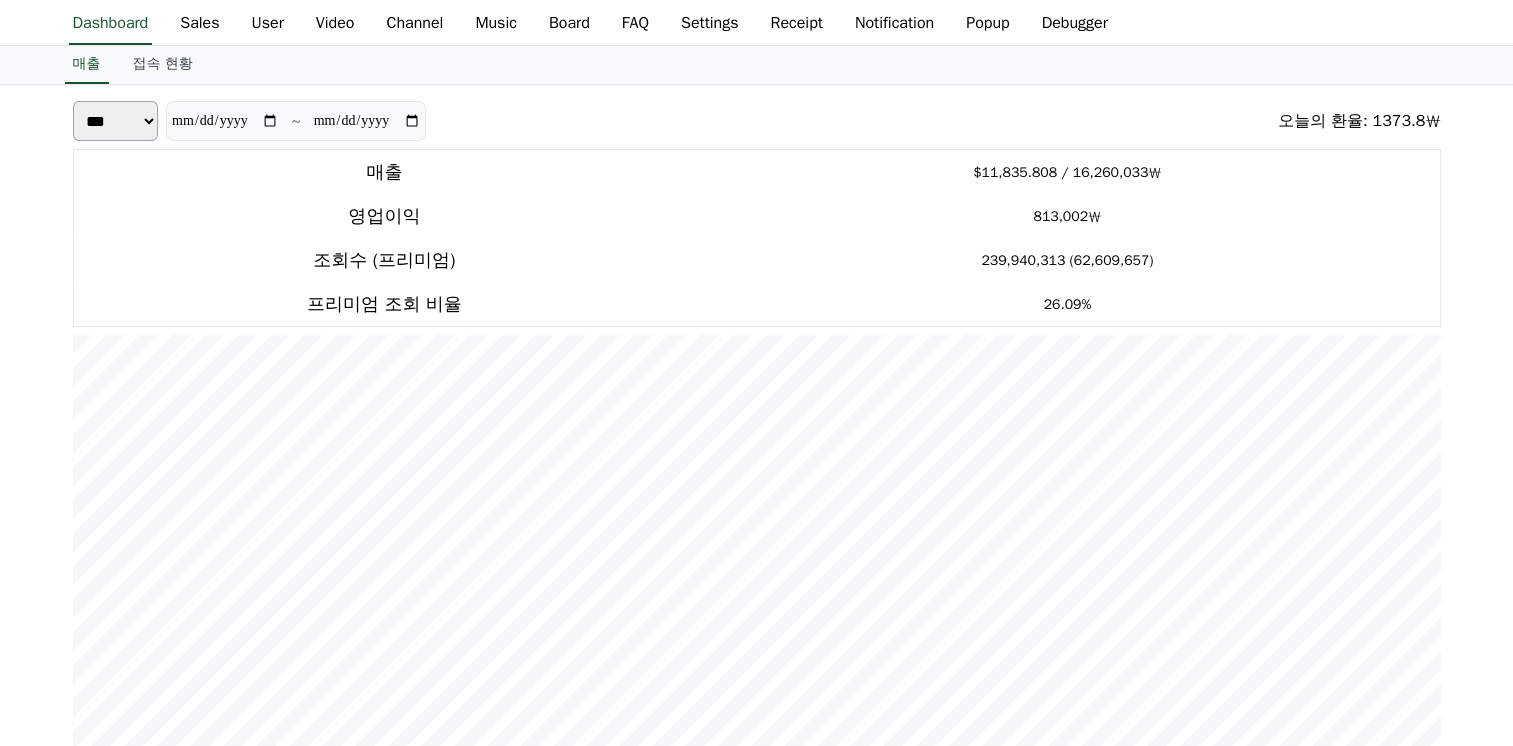 scroll, scrollTop: 100, scrollLeft: 0, axis: vertical 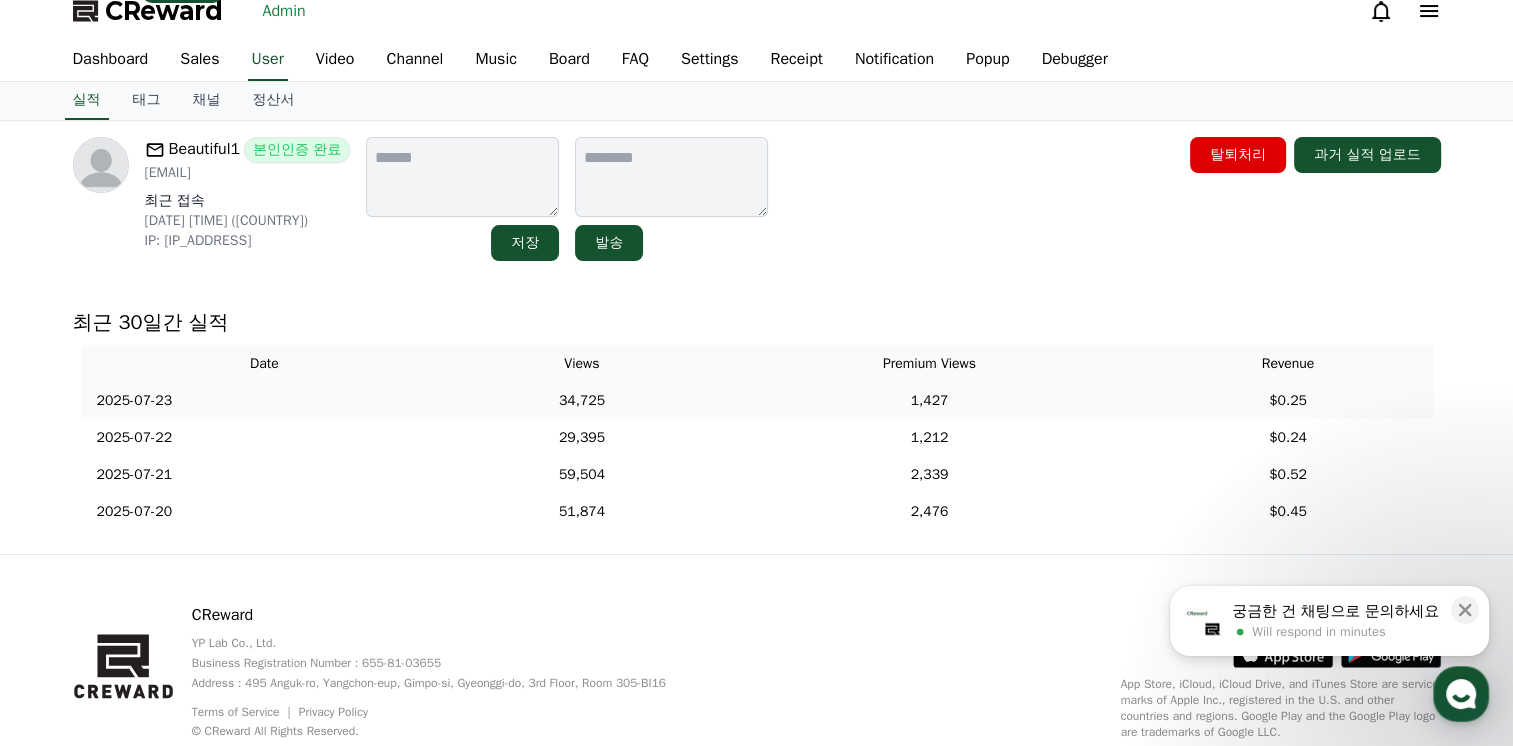 click on "1,427" at bounding box center [930, 400] 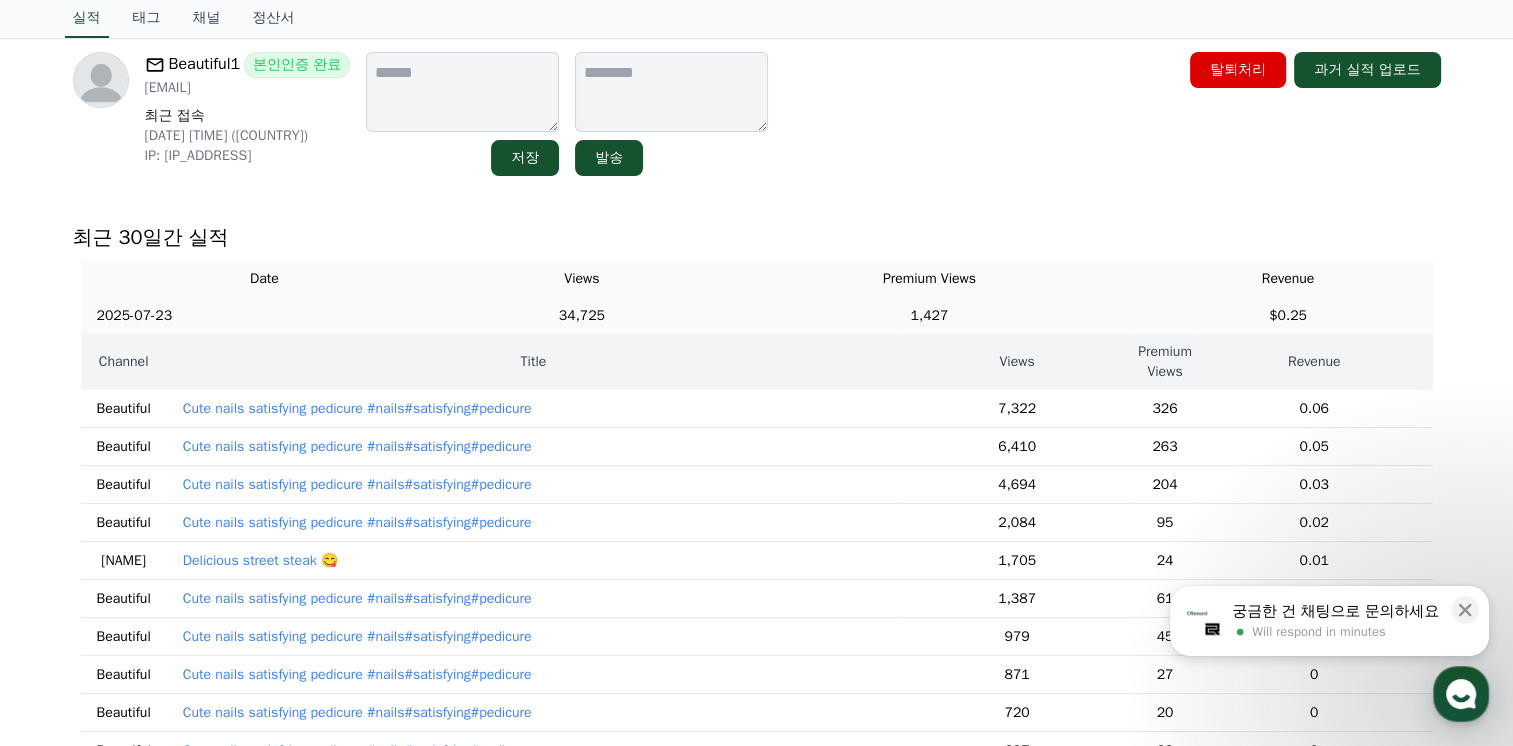 scroll, scrollTop: 217, scrollLeft: 0, axis: vertical 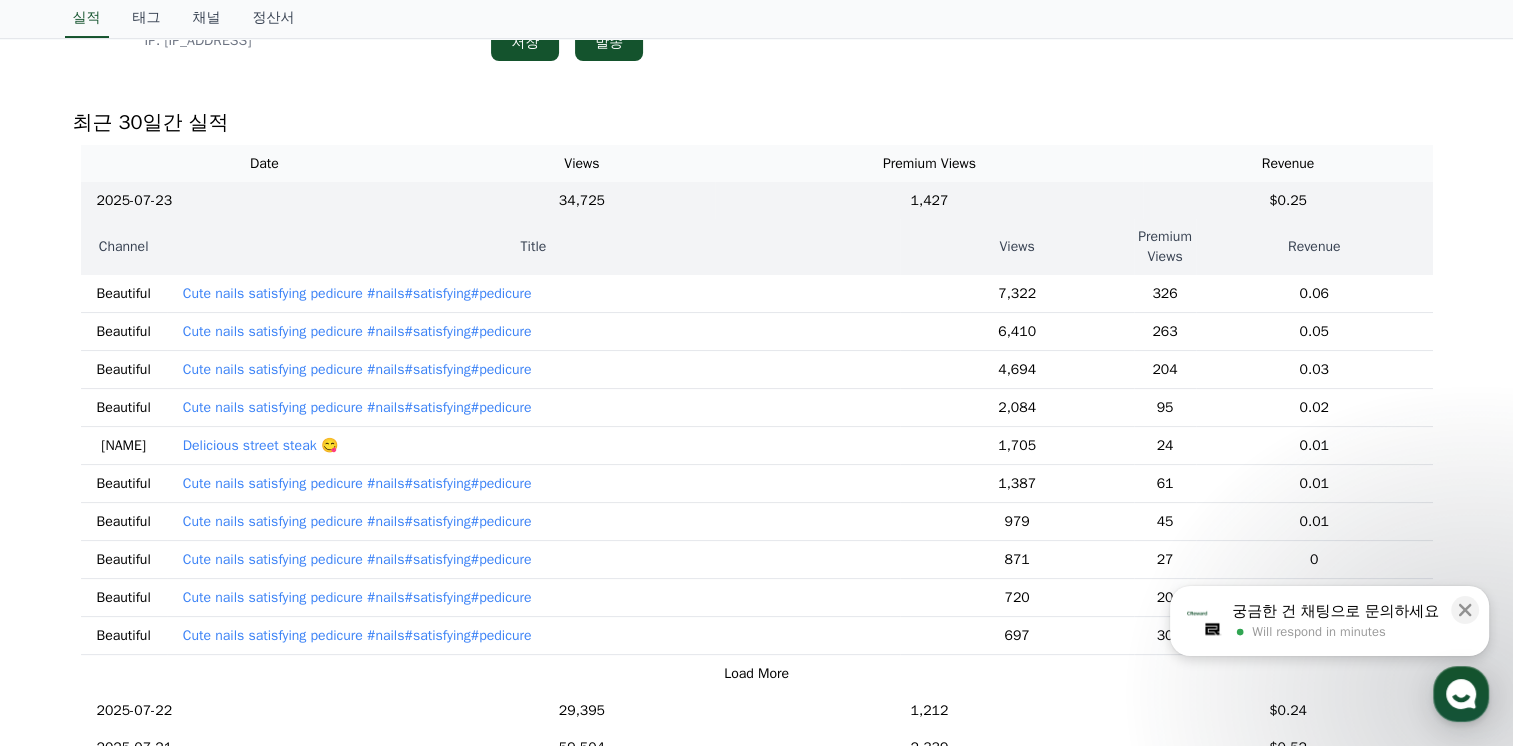 click on "Cute nails satisfying pedicure #nails#satisfying#pedicure" at bounding box center [533, 294] 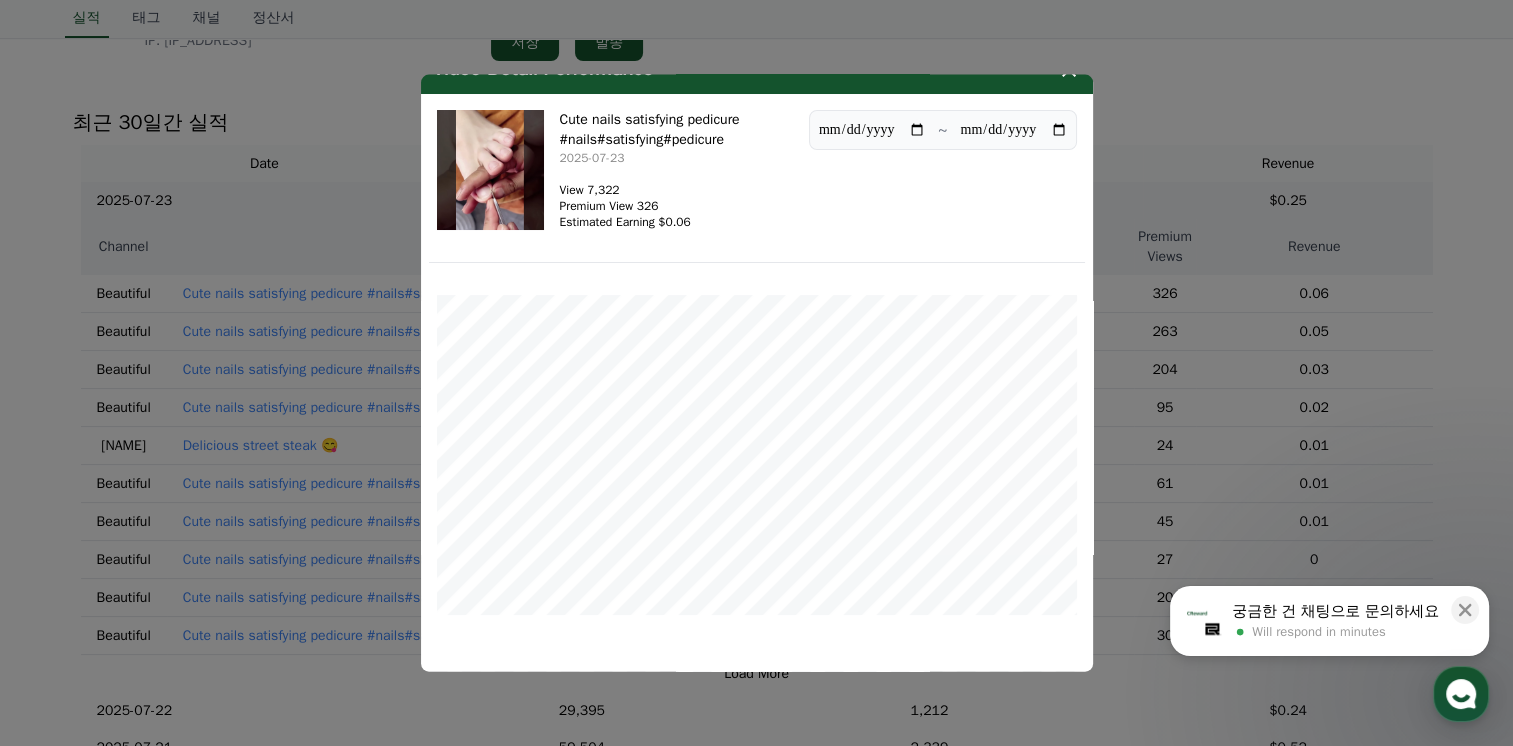 scroll, scrollTop: 0, scrollLeft: 0, axis: both 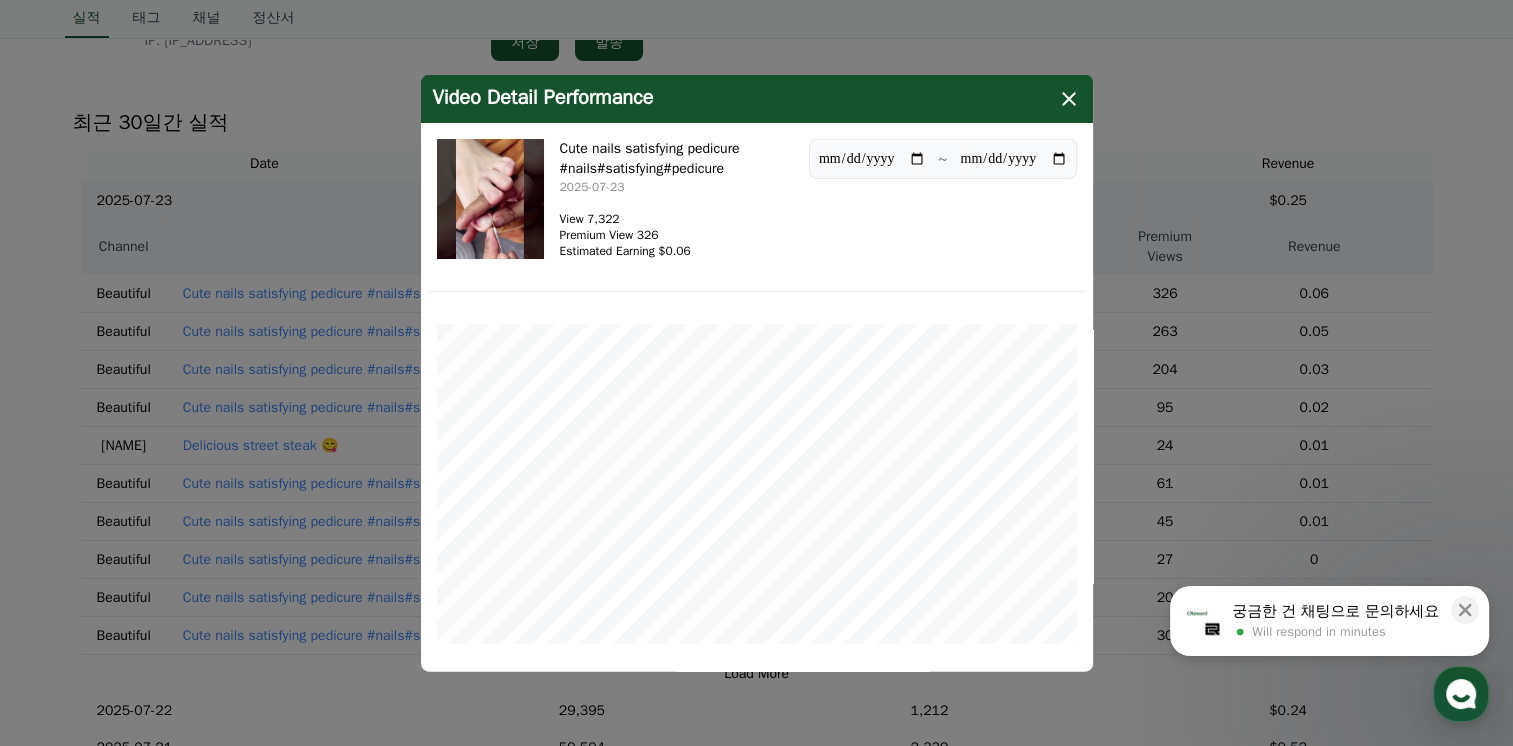 click on "View 7,322" at bounding box center [625, 219] 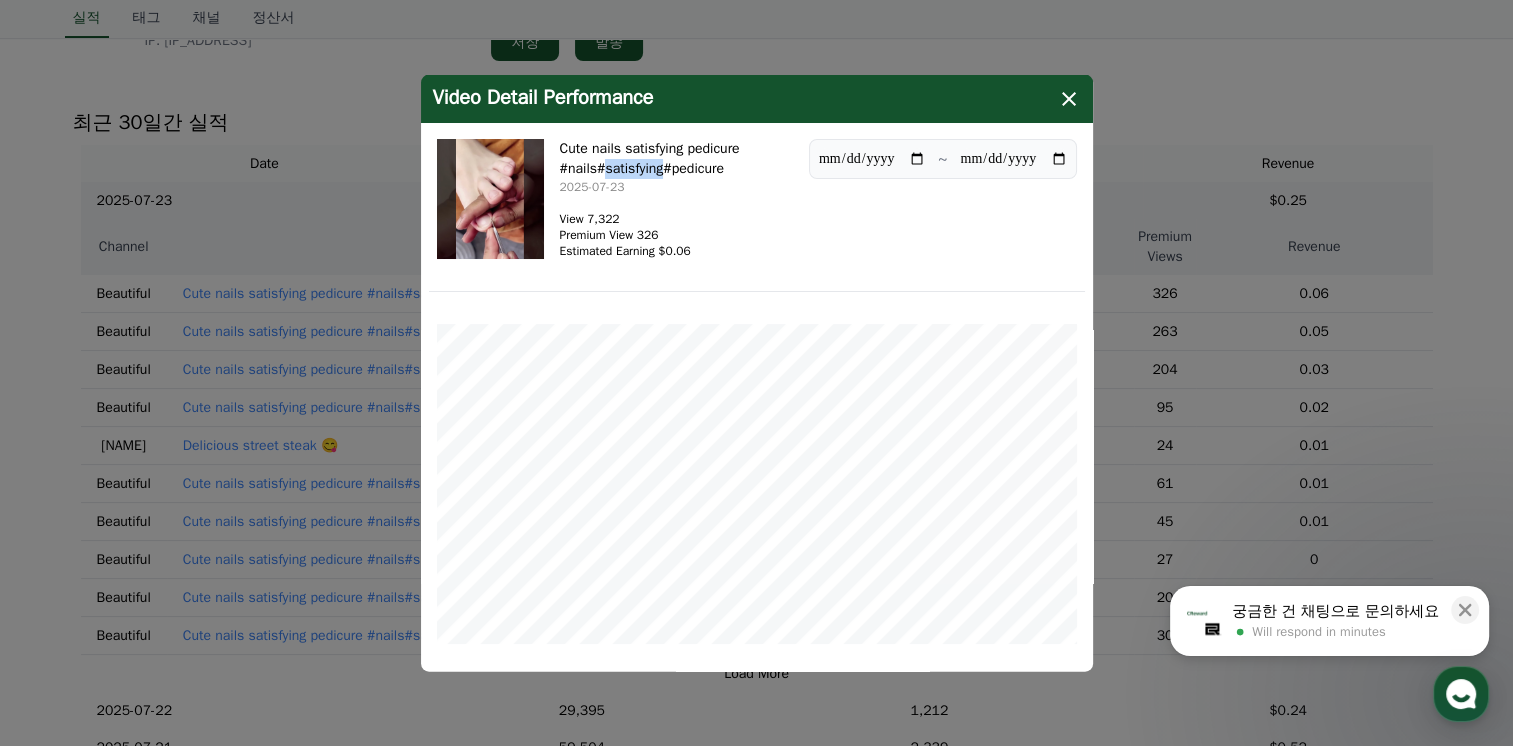 click on "Cute nails satisfying pedicure #nails#satisfying#pedicure" at bounding box center [676, 159] 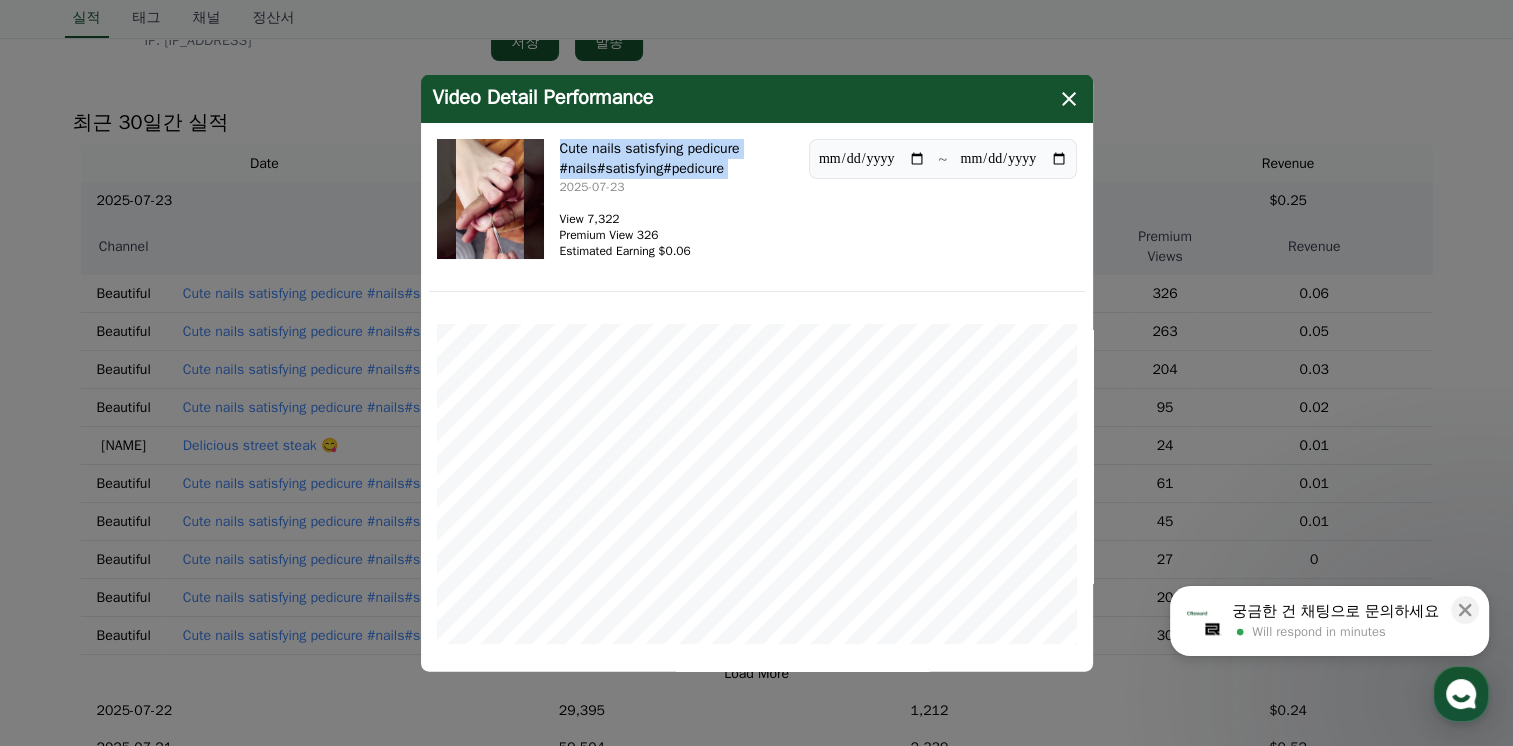 click on "Cute nails satisfying pedicure #nails#satisfying#pedicure" at bounding box center (676, 159) 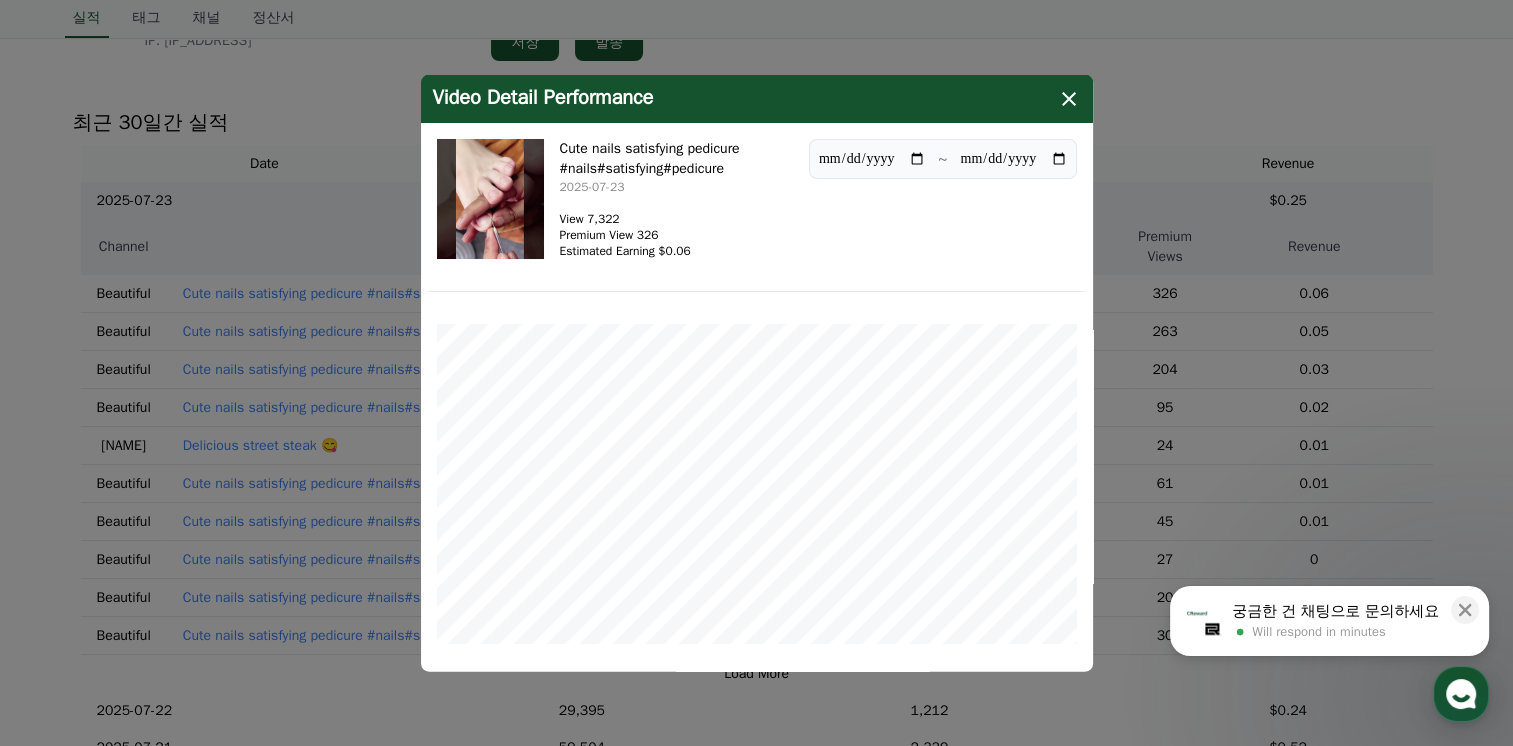 drag, startPoint x: 602, startPoint y: 160, endPoint x: 831, endPoint y: 236, distance: 241.282 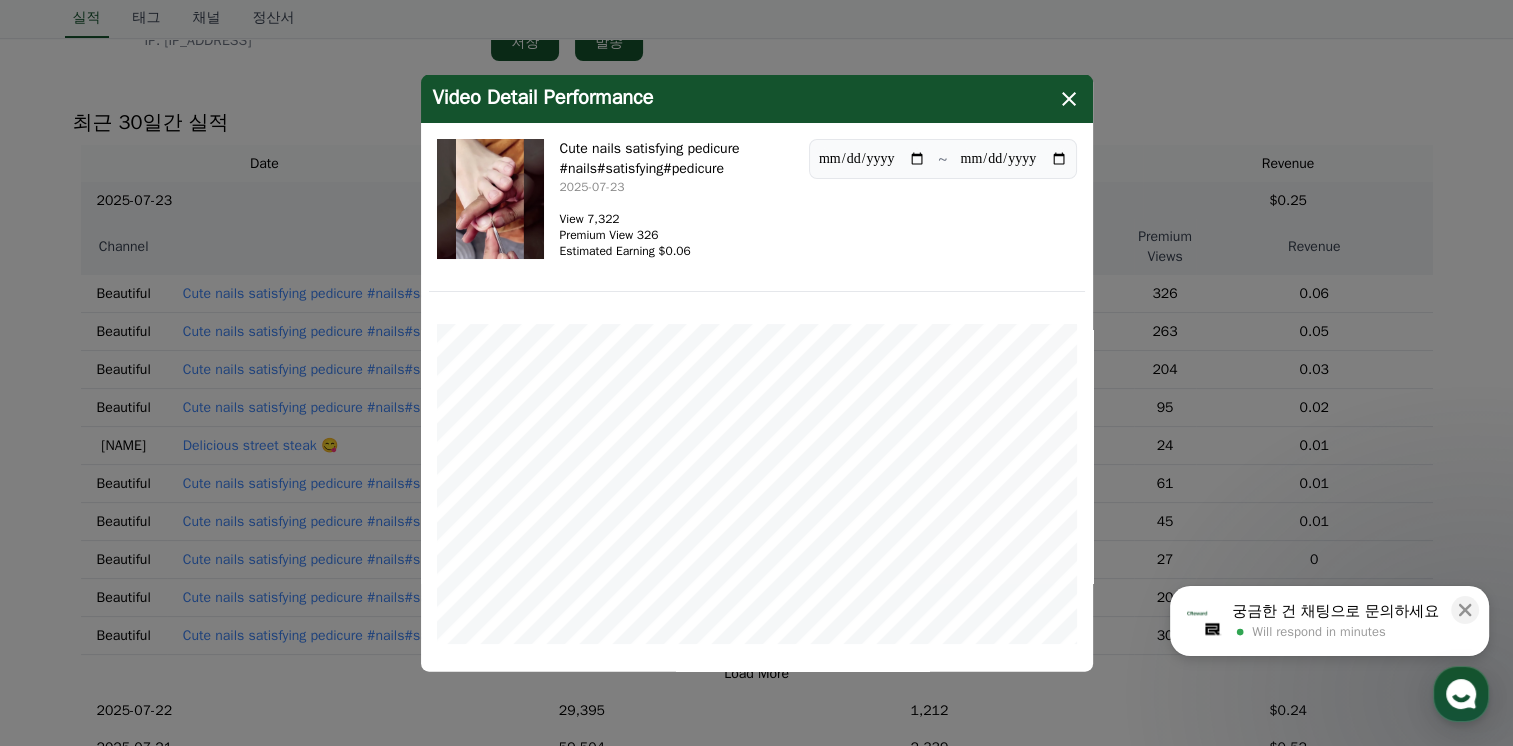 click on "**********" at bounding box center [757, 211] 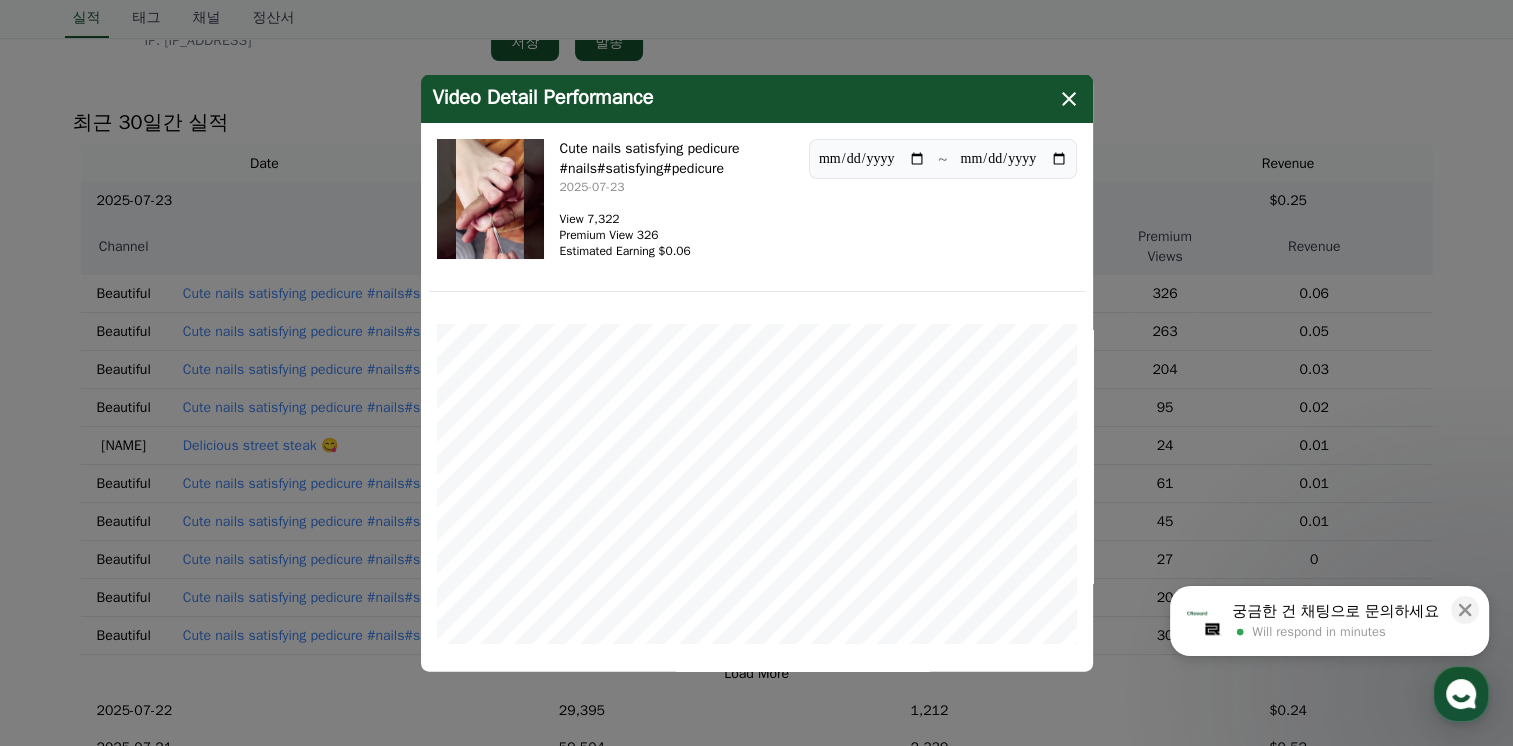 click on "**********" at bounding box center (757, 211) 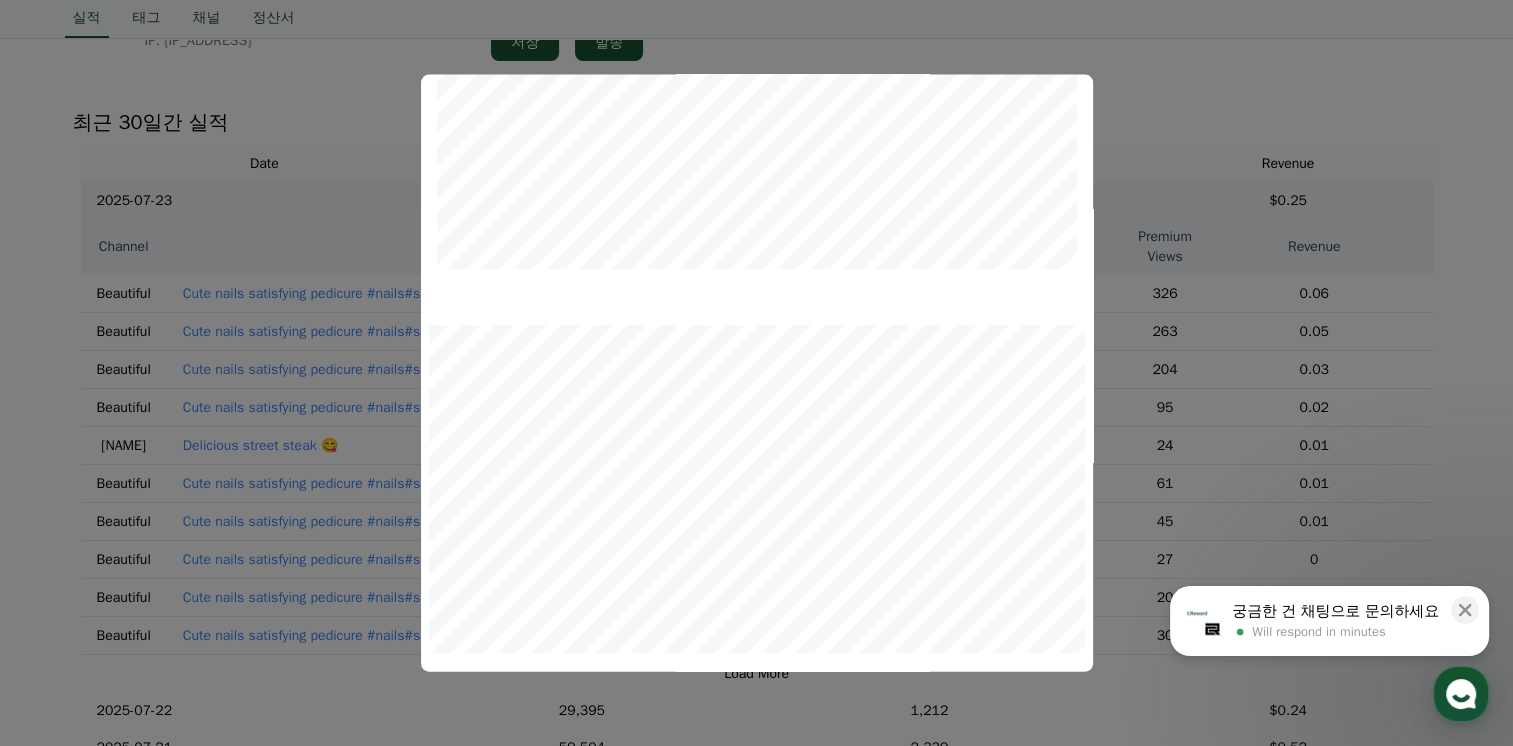 scroll, scrollTop: 600, scrollLeft: 0, axis: vertical 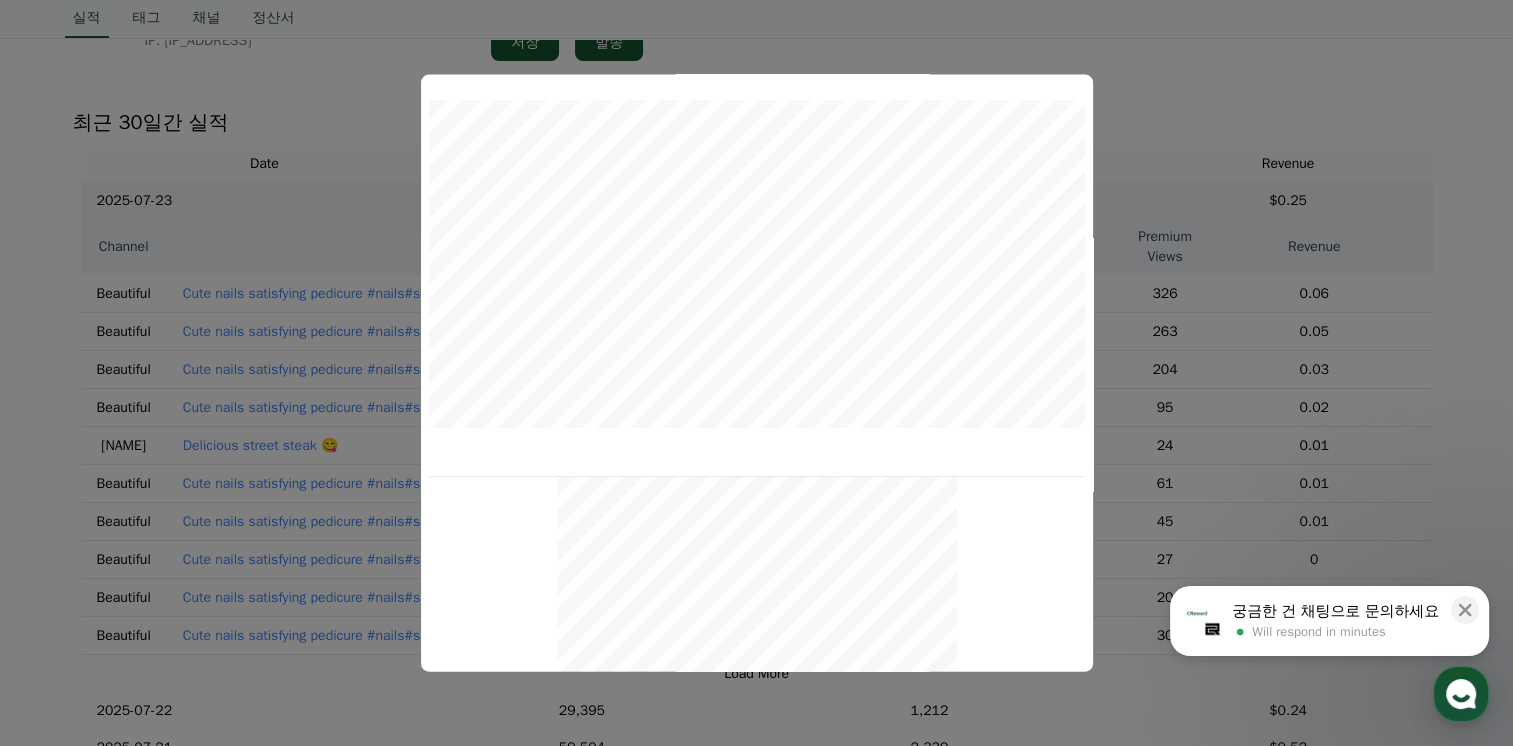click at bounding box center [756, 373] 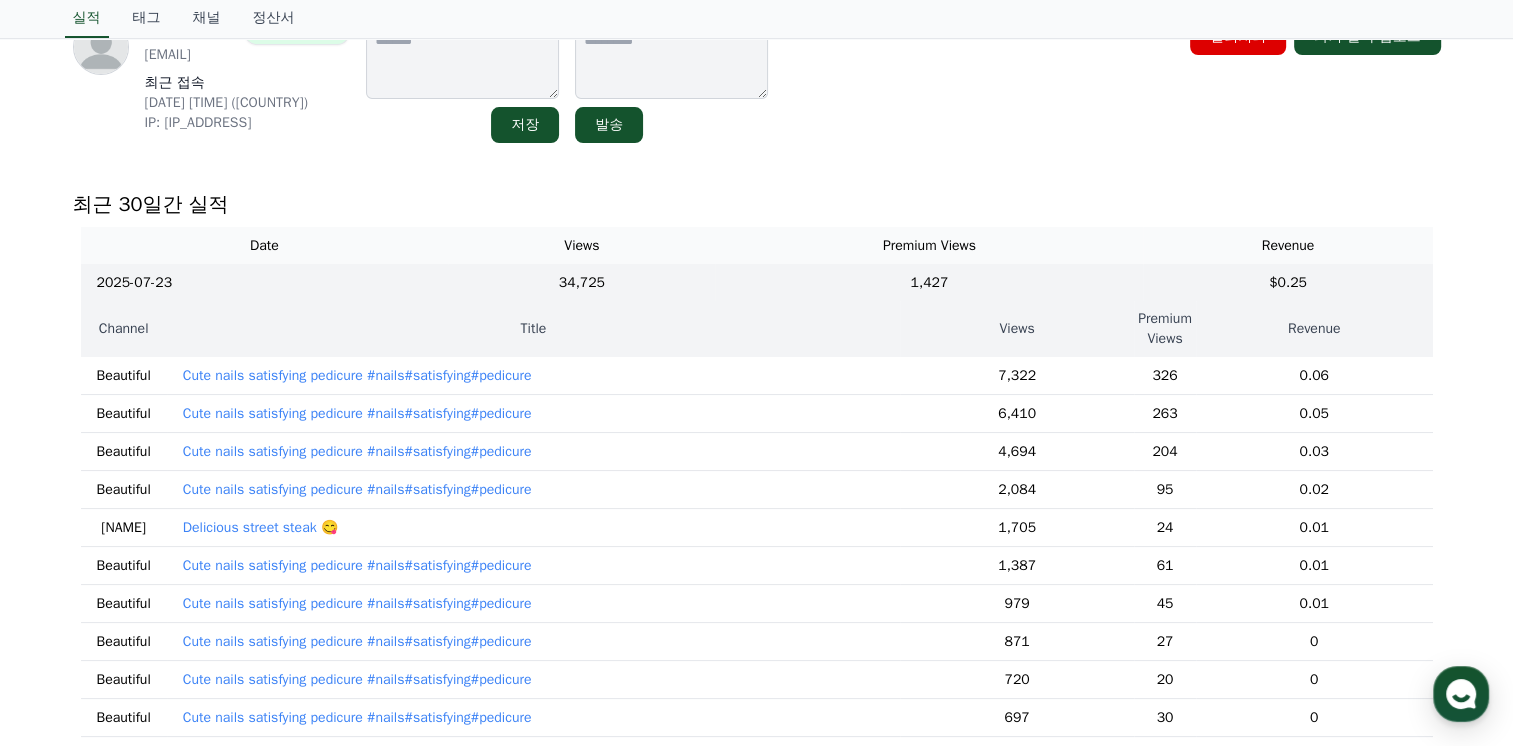 scroll, scrollTop: 117, scrollLeft: 0, axis: vertical 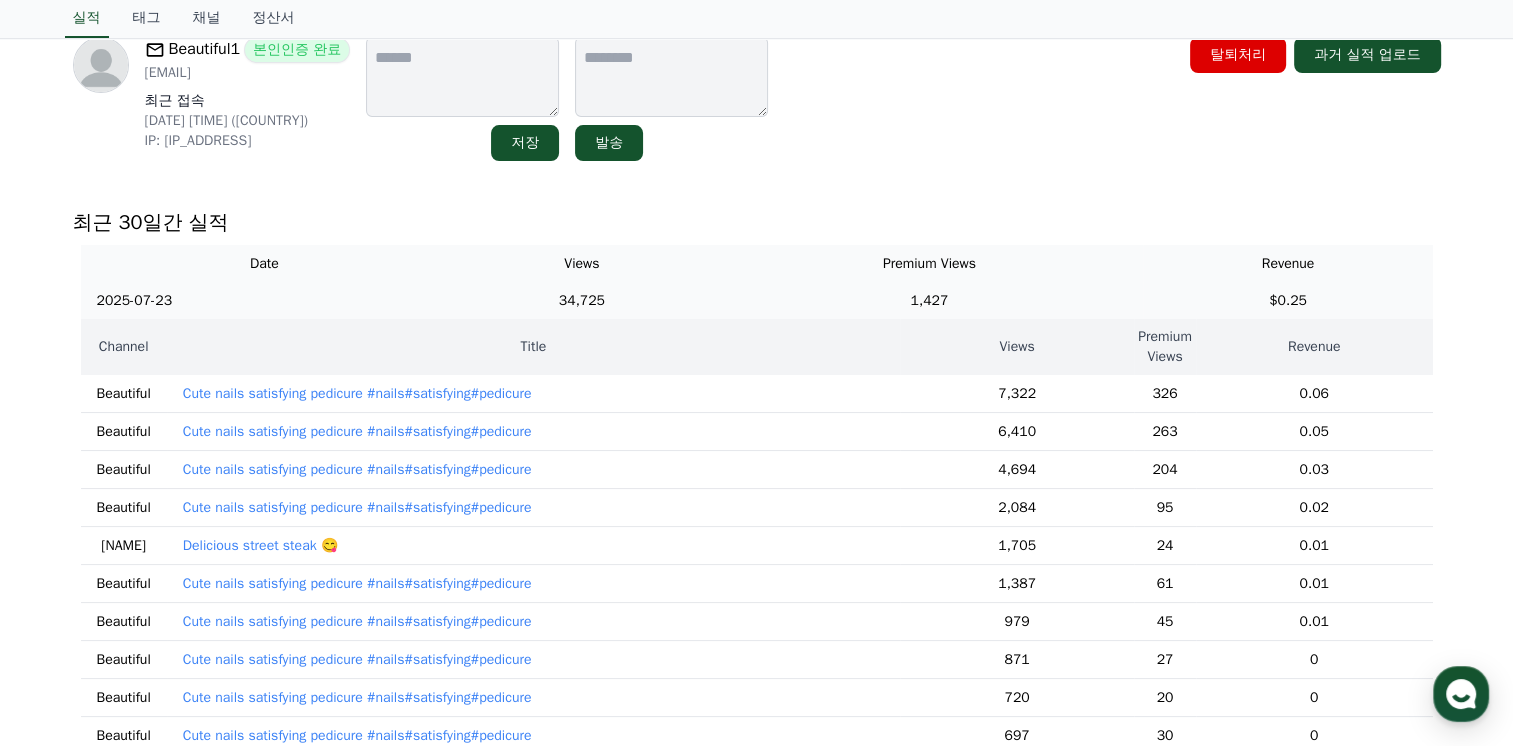 click on "1,427" at bounding box center (929, 300) 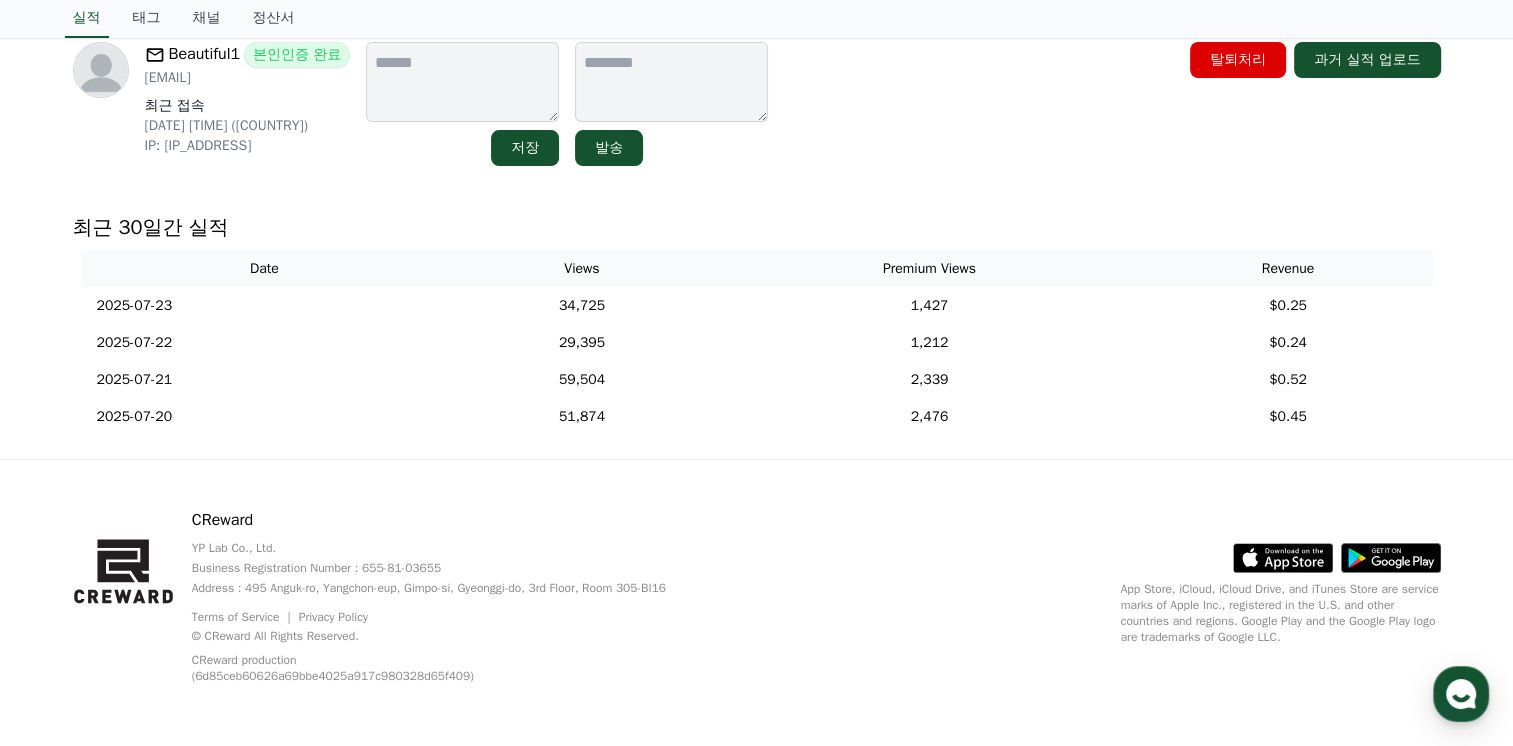 click on "Beautiful1   본인인증 완료   877654697@qq.com   최근 접속   2025-07-19 11:30:22 (US)   IP: 81.31.232.90       저장         발송     탈퇴처리     과거 실적 업로드" at bounding box center [757, 104] 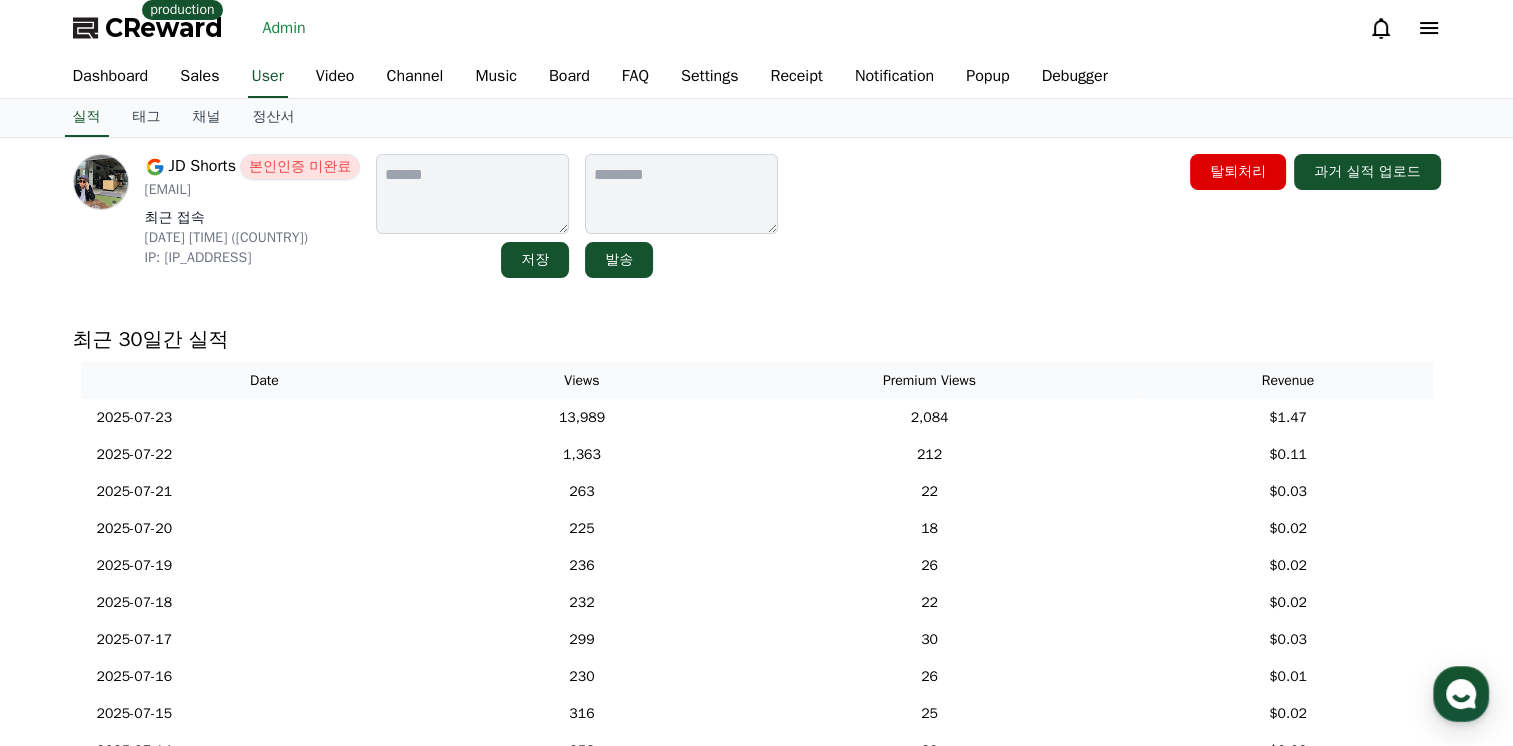 scroll, scrollTop: 0, scrollLeft: 0, axis: both 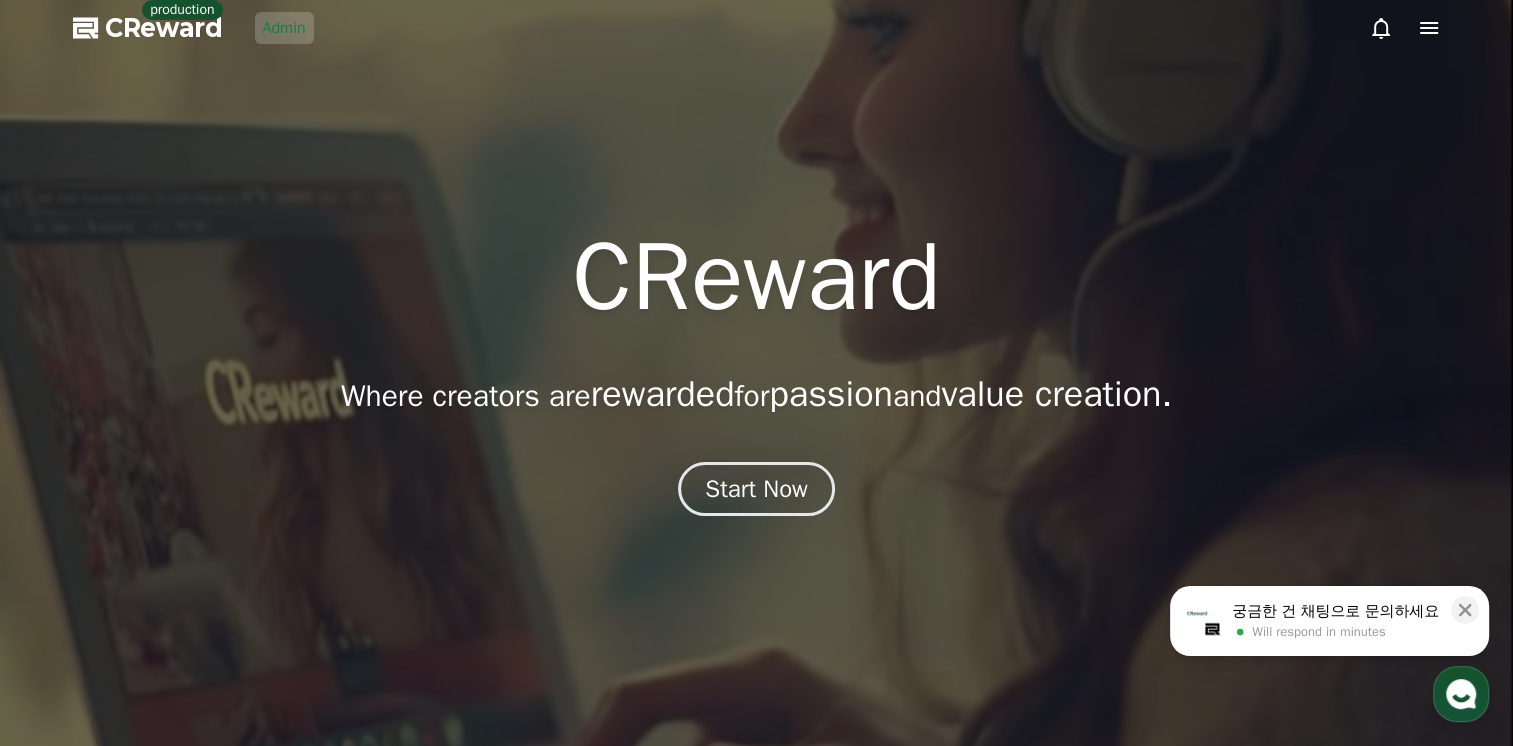 click on "Admin" at bounding box center (284, 28) 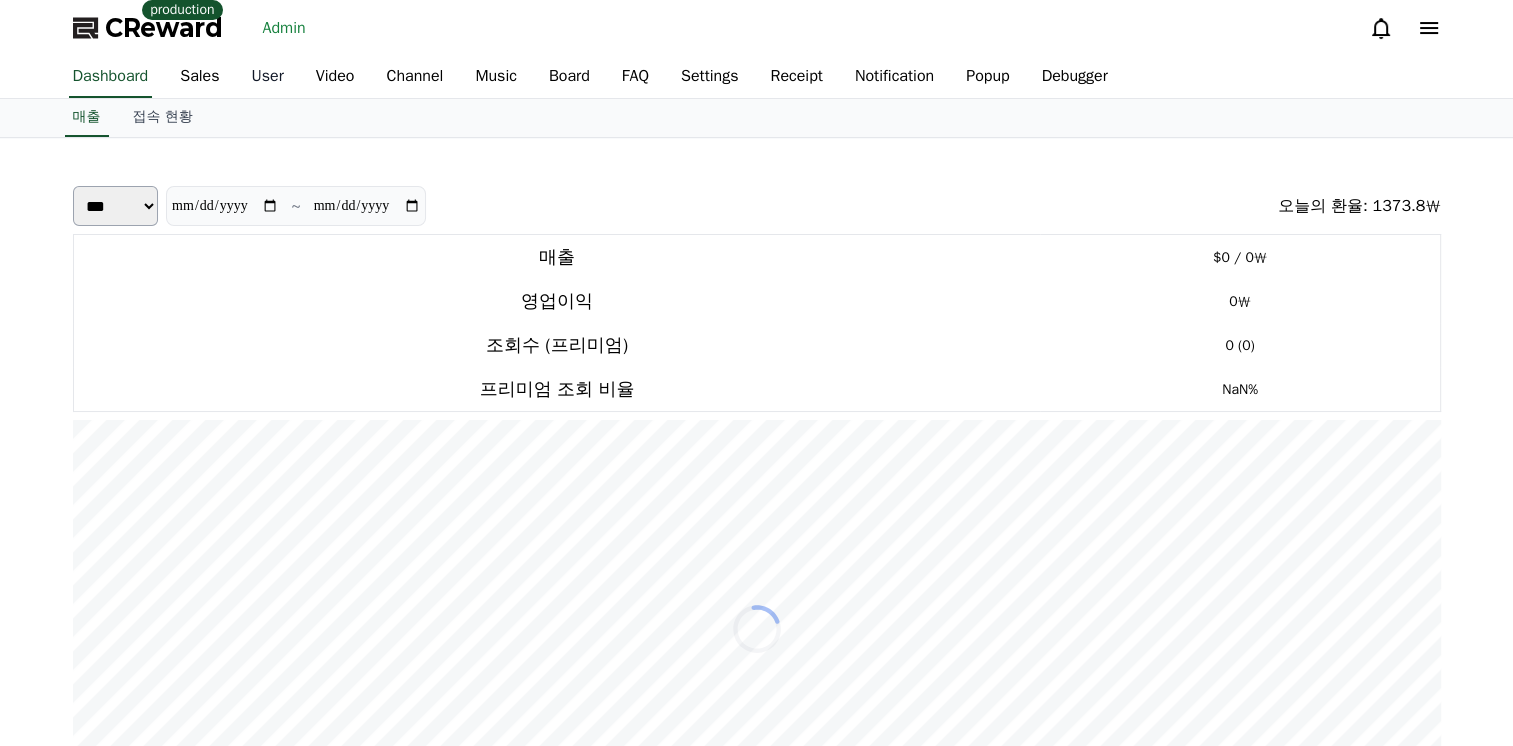 click on "User" at bounding box center [268, 77] 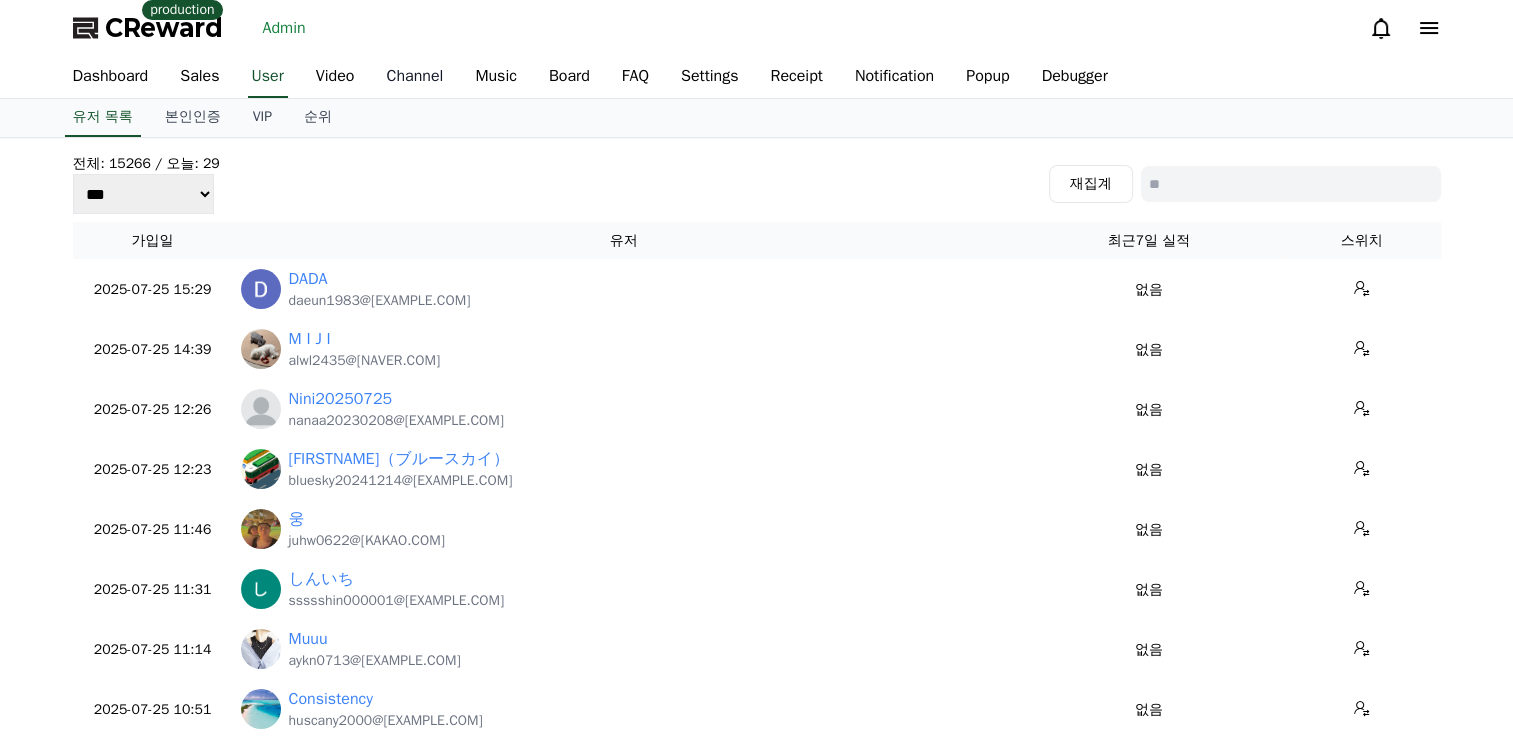 click on "Channel" at bounding box center (414, 77) 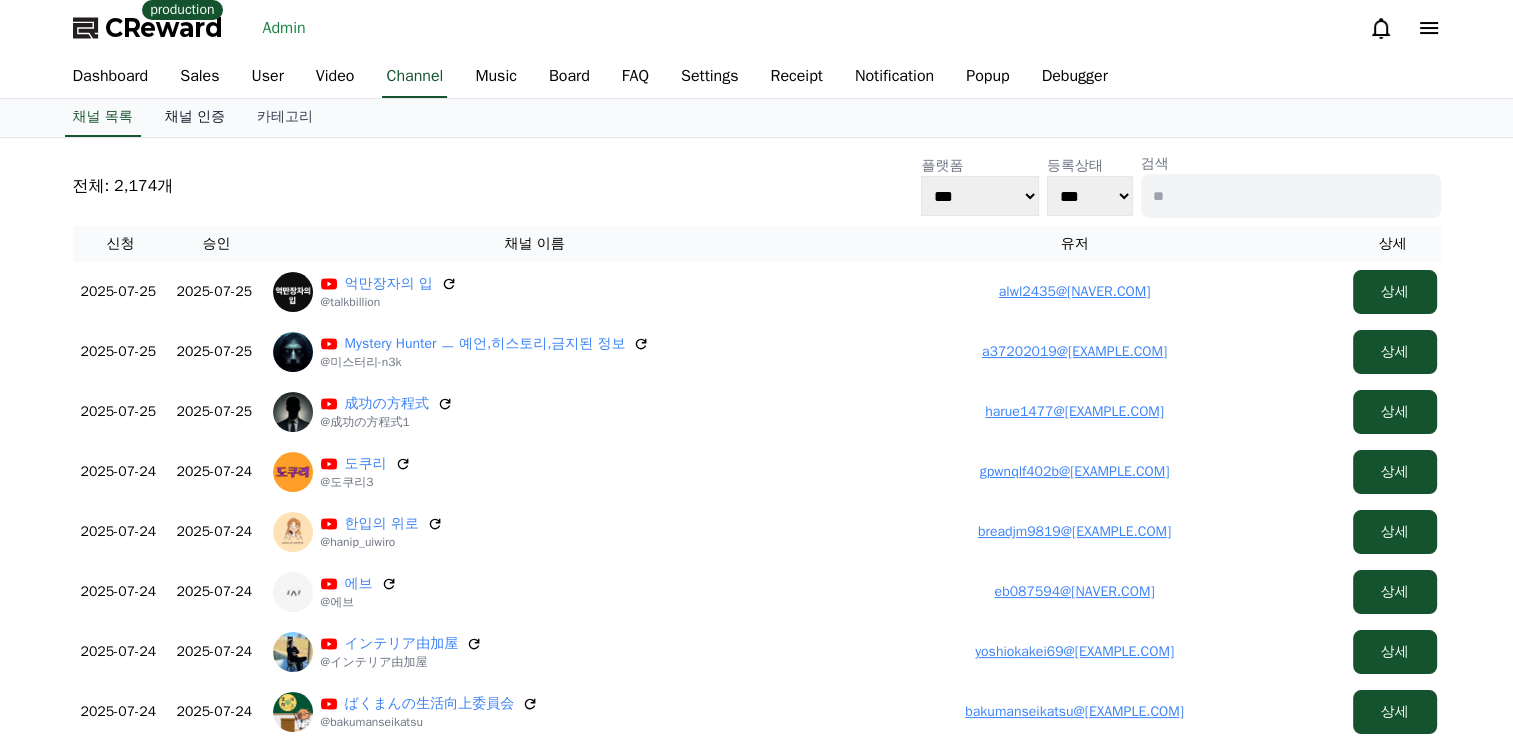 click on "채널 인증" at bounding box center (195, 118) 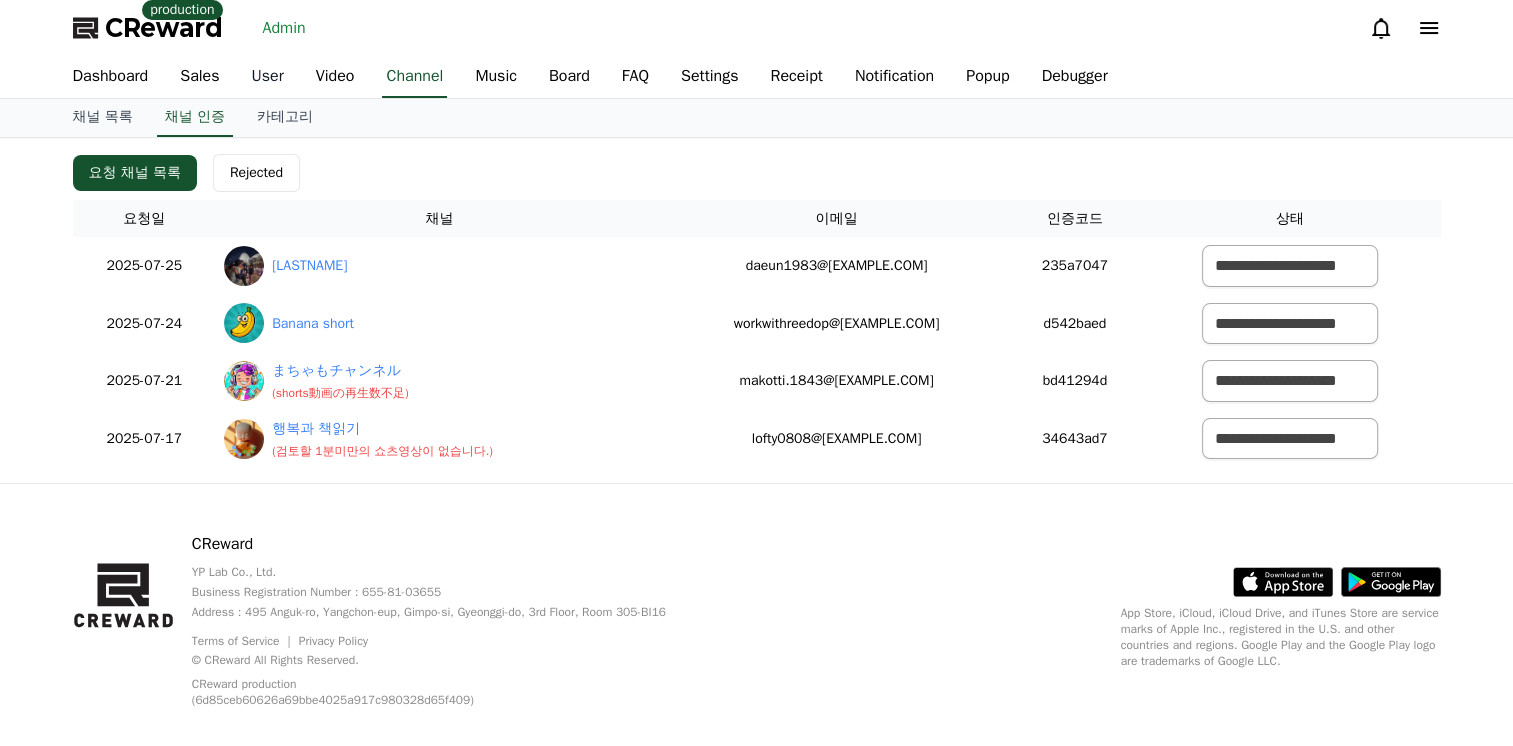 click on "User" at bounding box center [268, 77] 